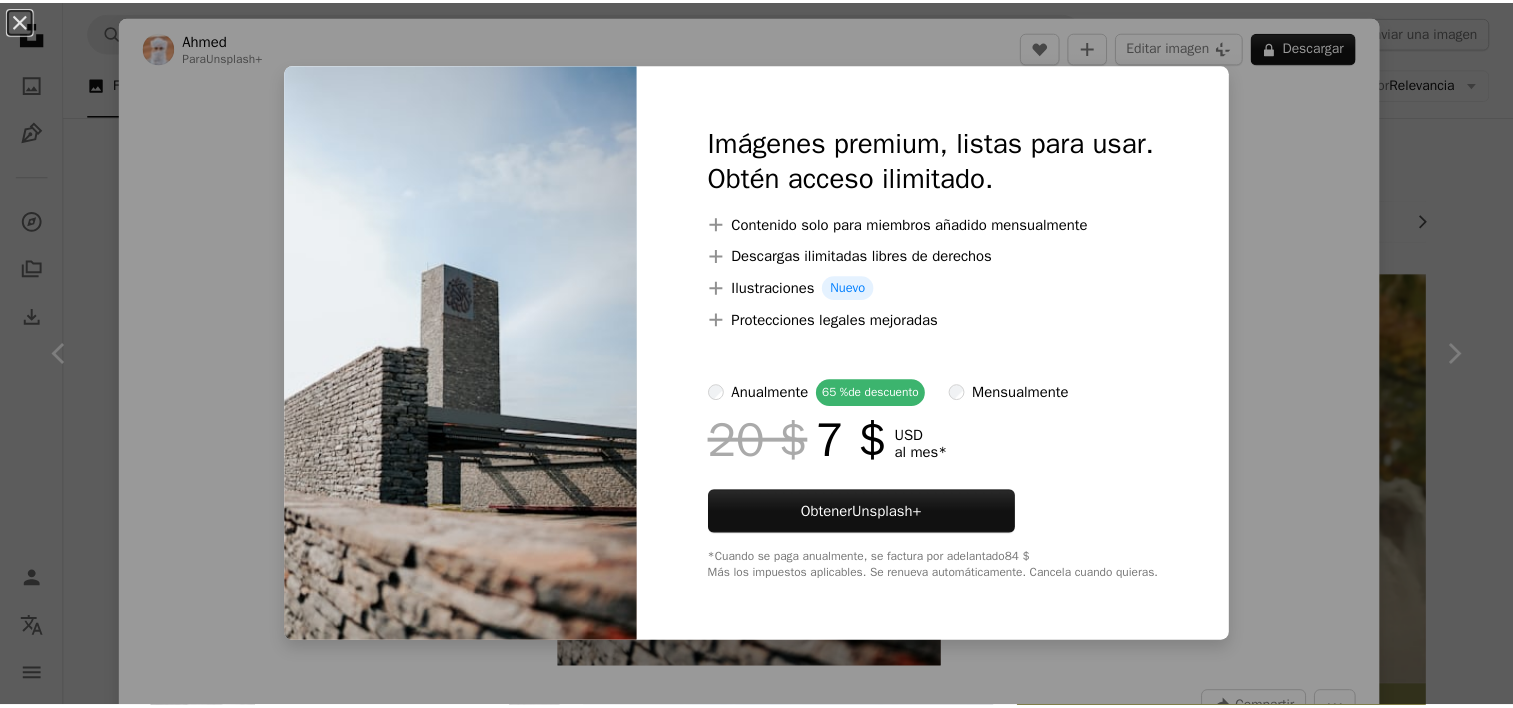 scroll, scrollTop: 520, scrollLeft: 0, axis: vertical 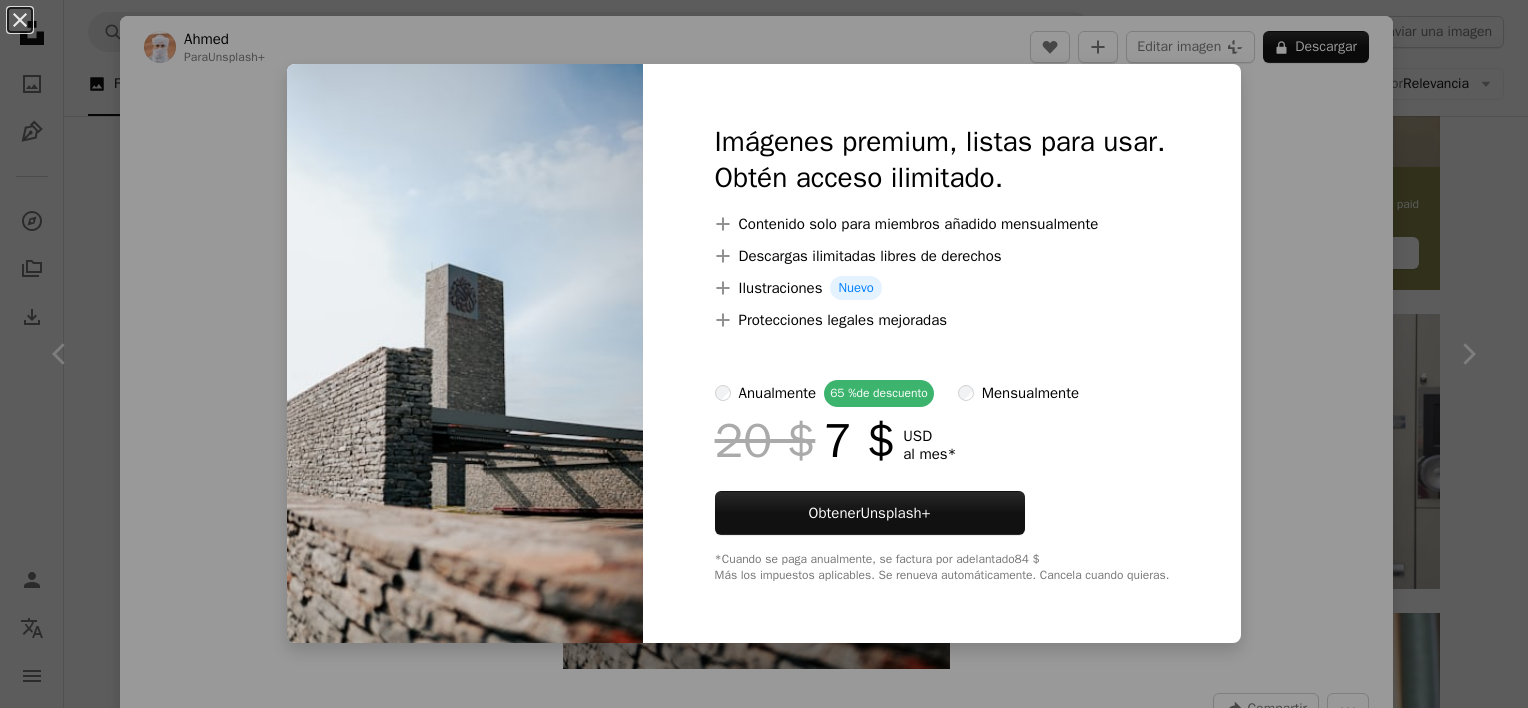 click on "An X shape Imágenes premium, listas para usar. Obtén acceso ilimitado. A plus sign Contenido solo para miembros añadido mensualmente A plus sign Descargas ilimitadas libres de derechos A plus sign Ilustraciones  Nuevo A plus sign Protecciones legales mejoradas anualmente 65 %  de descuento mensualmente 20 $   7 $ USD al mes * Obtener  Unsplash+ *Cuando se paga anualmente, se factura por adelantado  84 $ Más los impuestos aplicables. Se renueva automáticamente. Cancela cuando quieras." at bounding box center (764, 354) 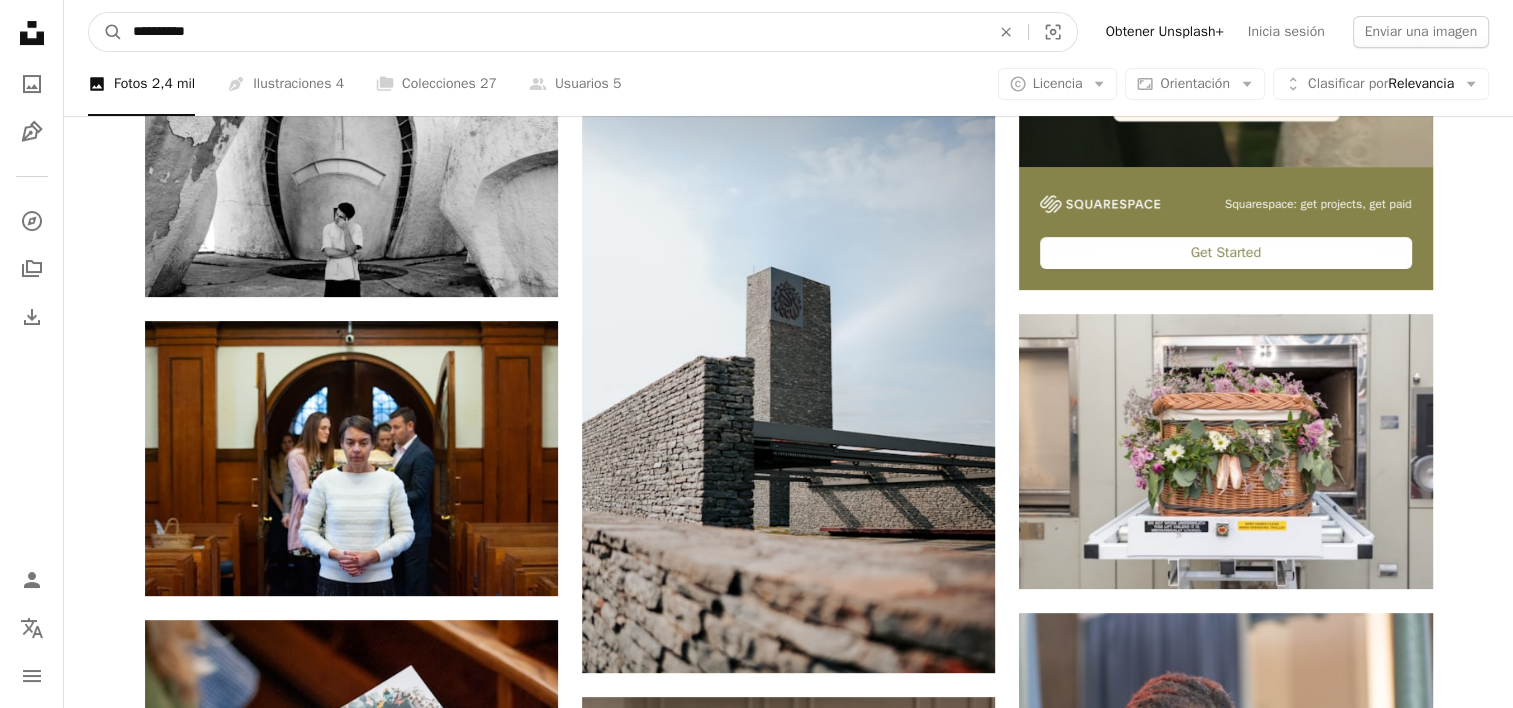 click on "**********" at bounding box center (553, 32) 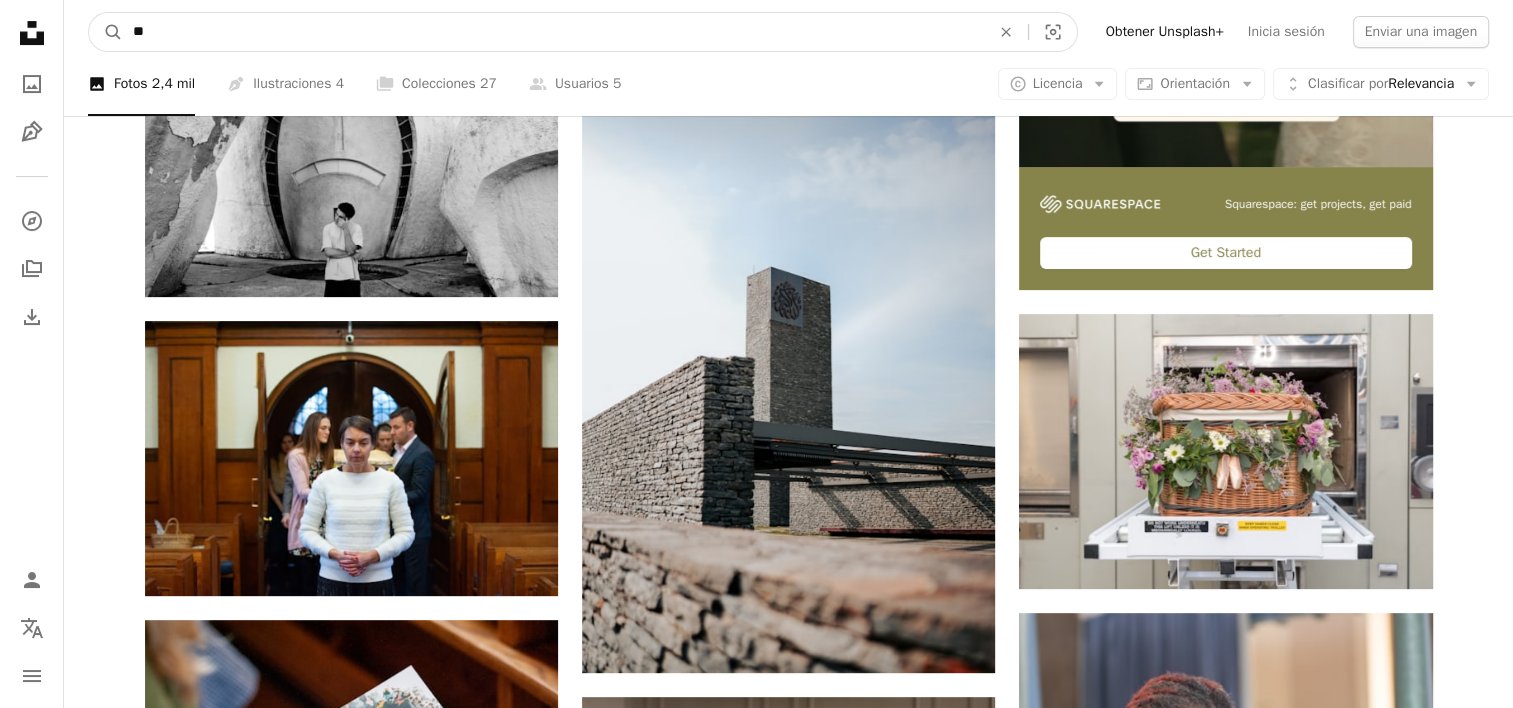 type on "*" 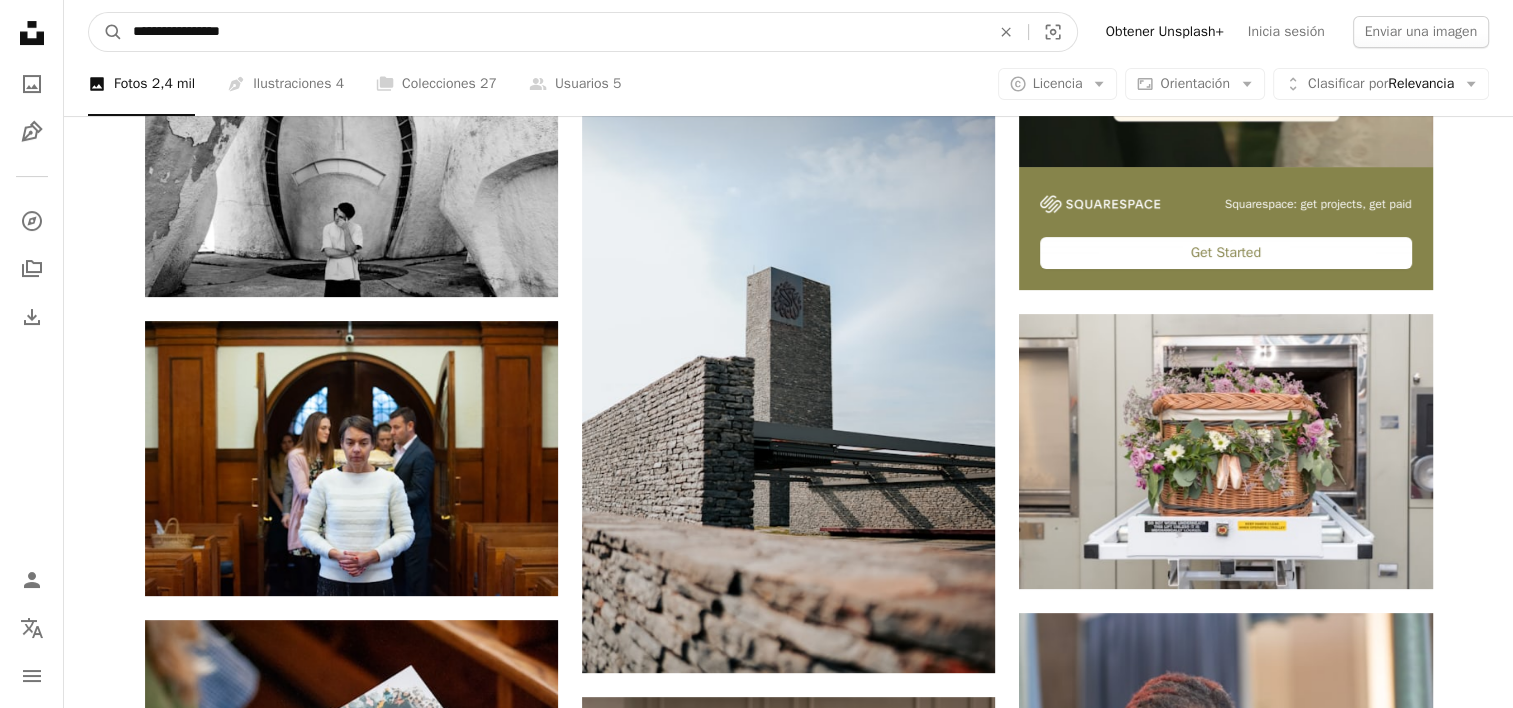 type on "**********" 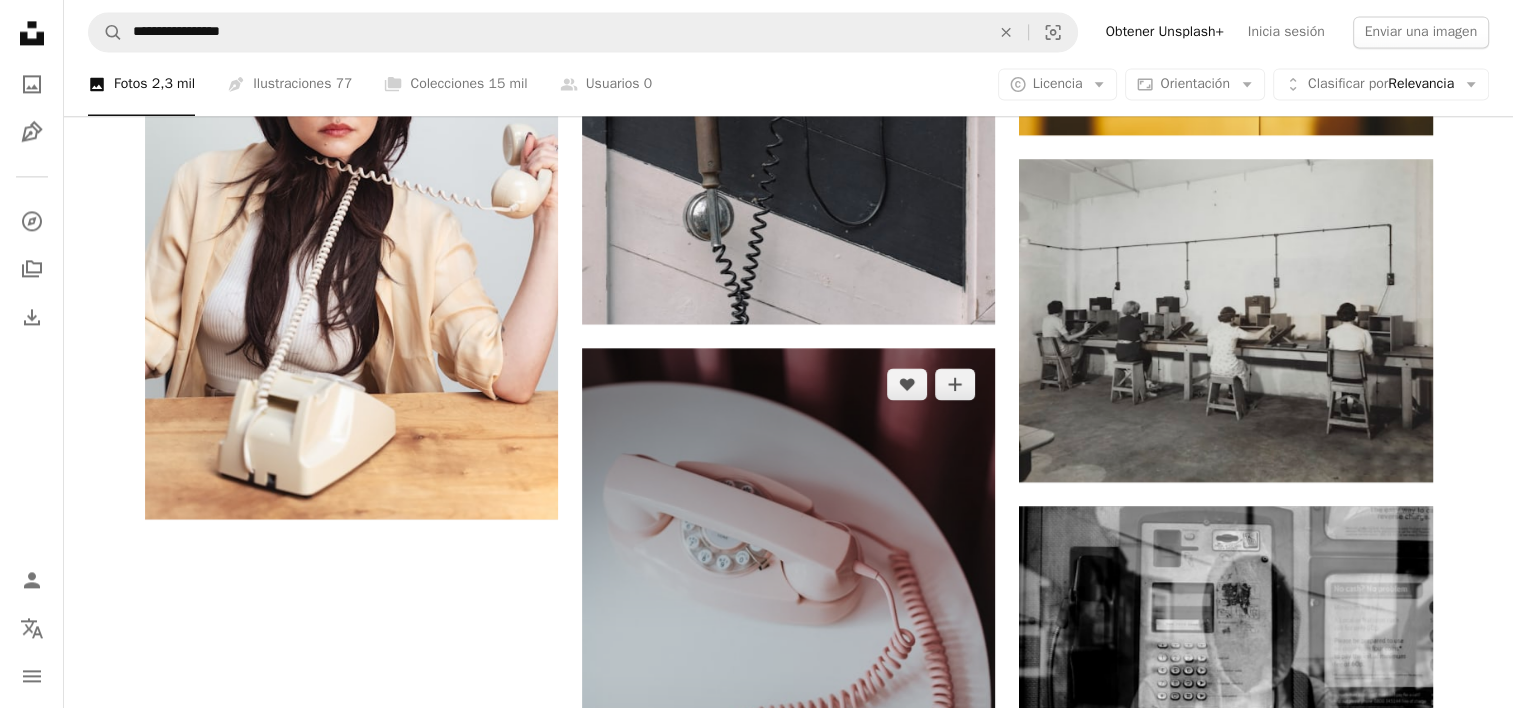 scroll, scrollTop: 2848, scrollLeft: 0, axis: vertical 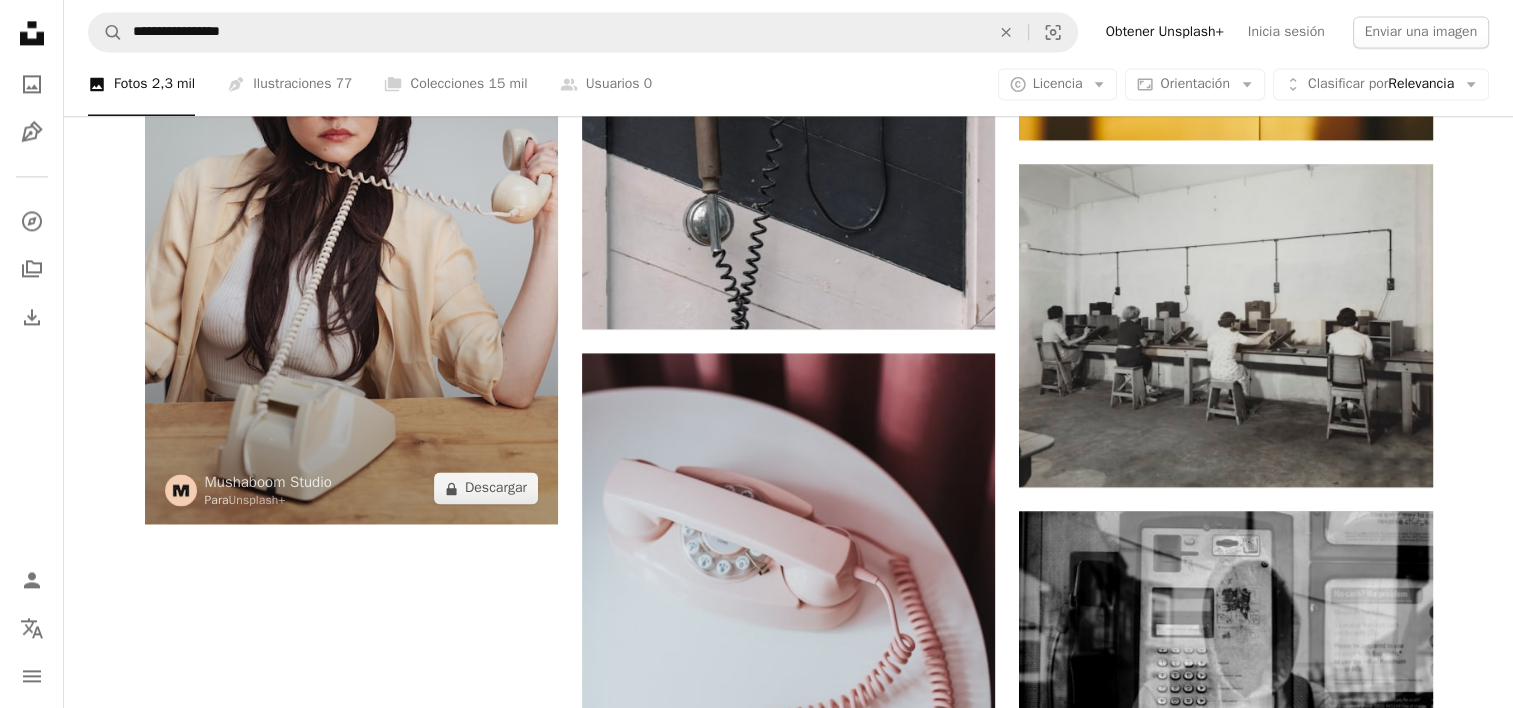 click at bounding box center (351, 214) 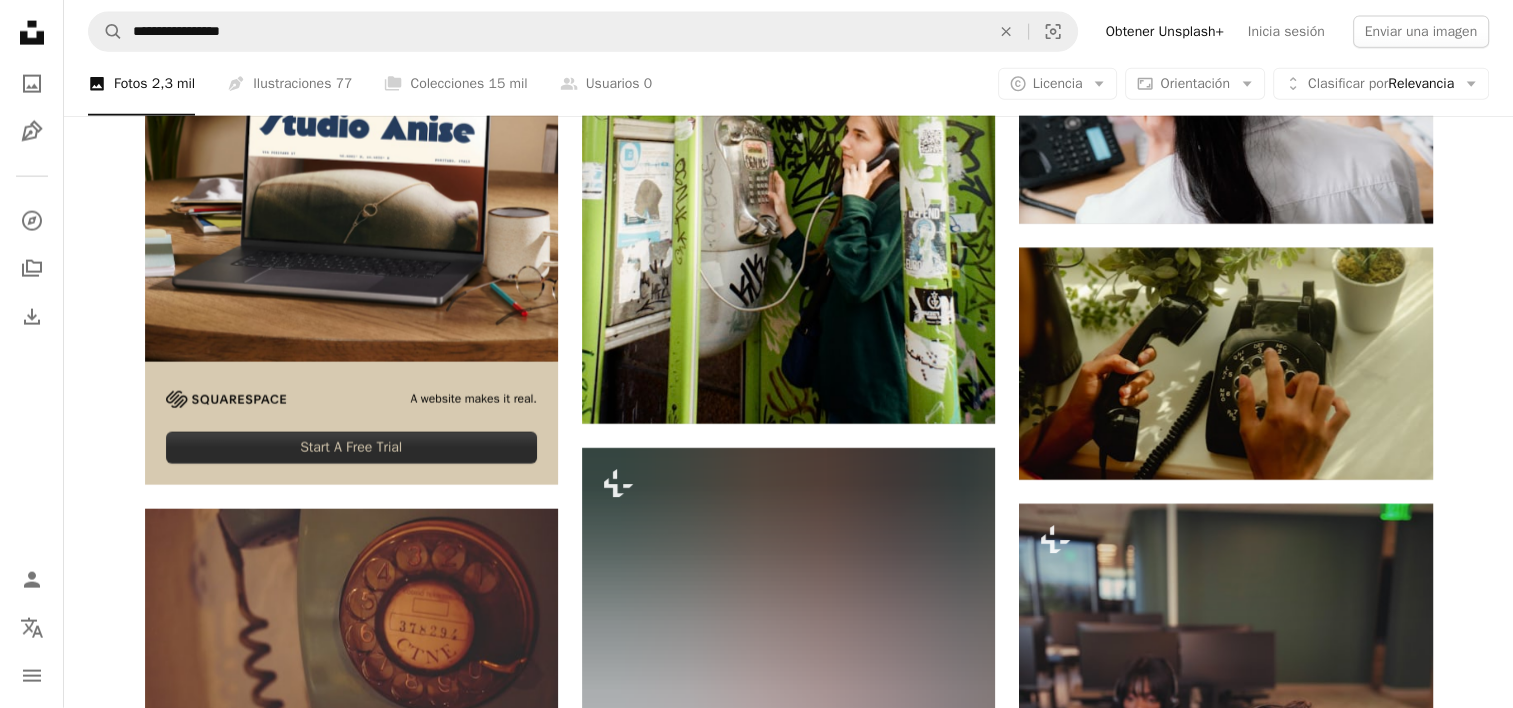 scroll, scrollTop: 4694, scrollLeft: 0, axis: vertical 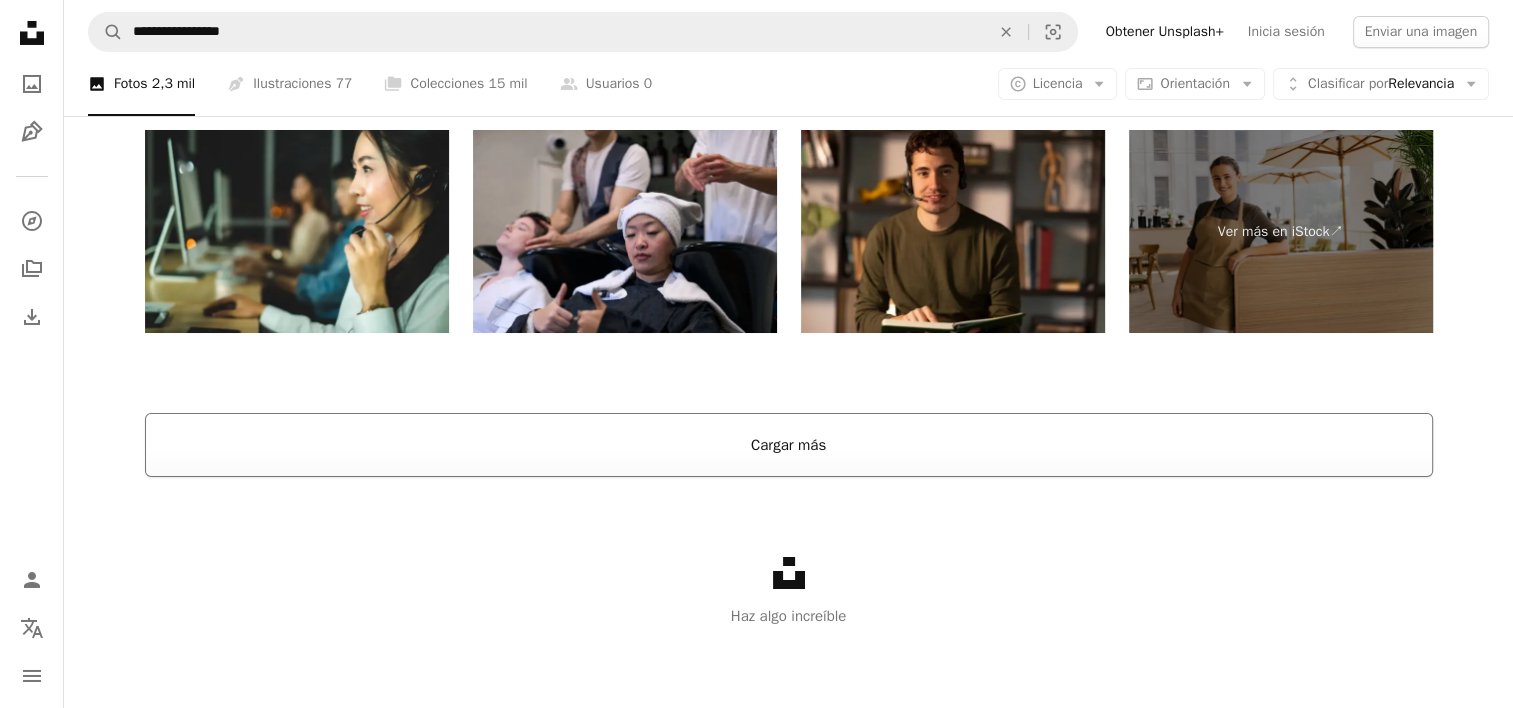click on "Cargar más" at bounding box center (789, 445) 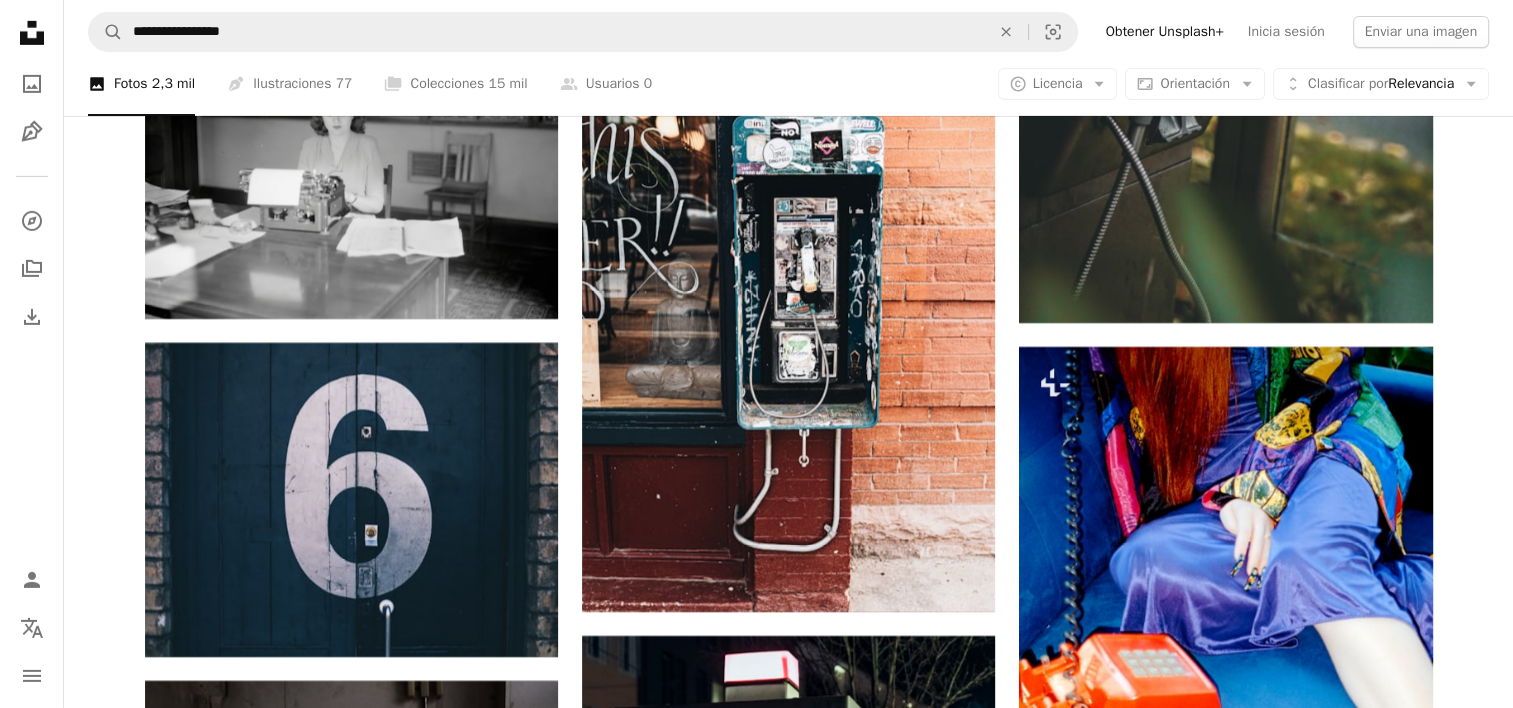 scroll, scrollTop: 14222, scrollLeft: 0, axis: vertical 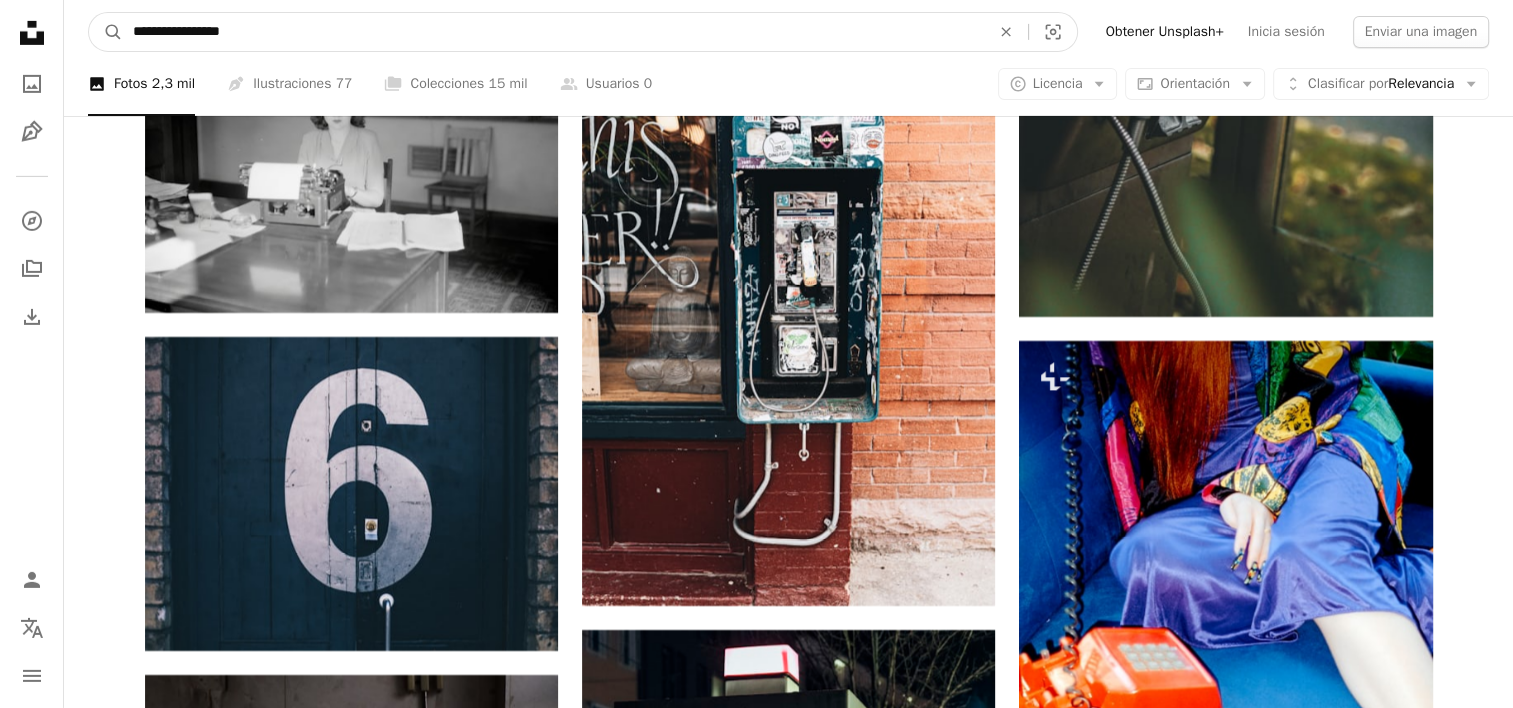 click on "**********" at bounding box center (553, 32) 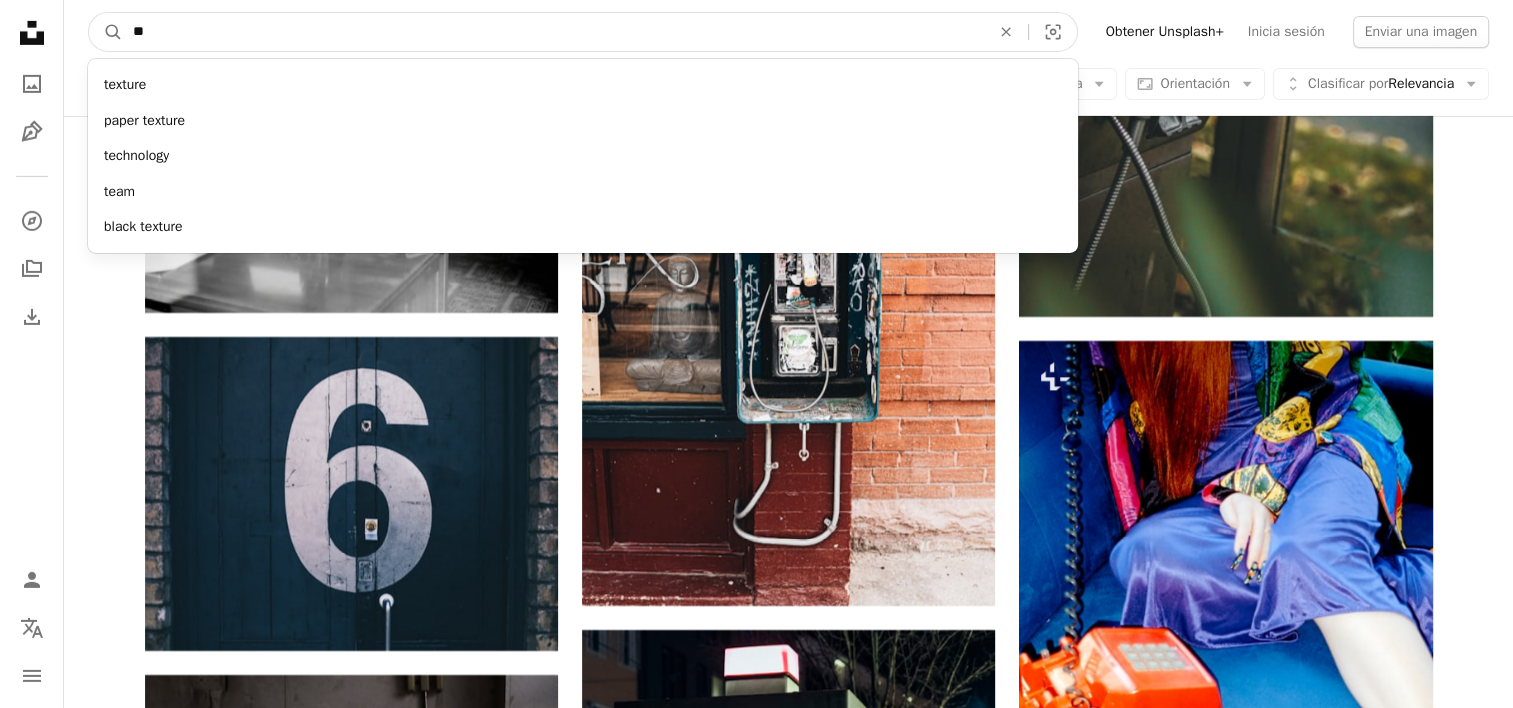 type on "*" 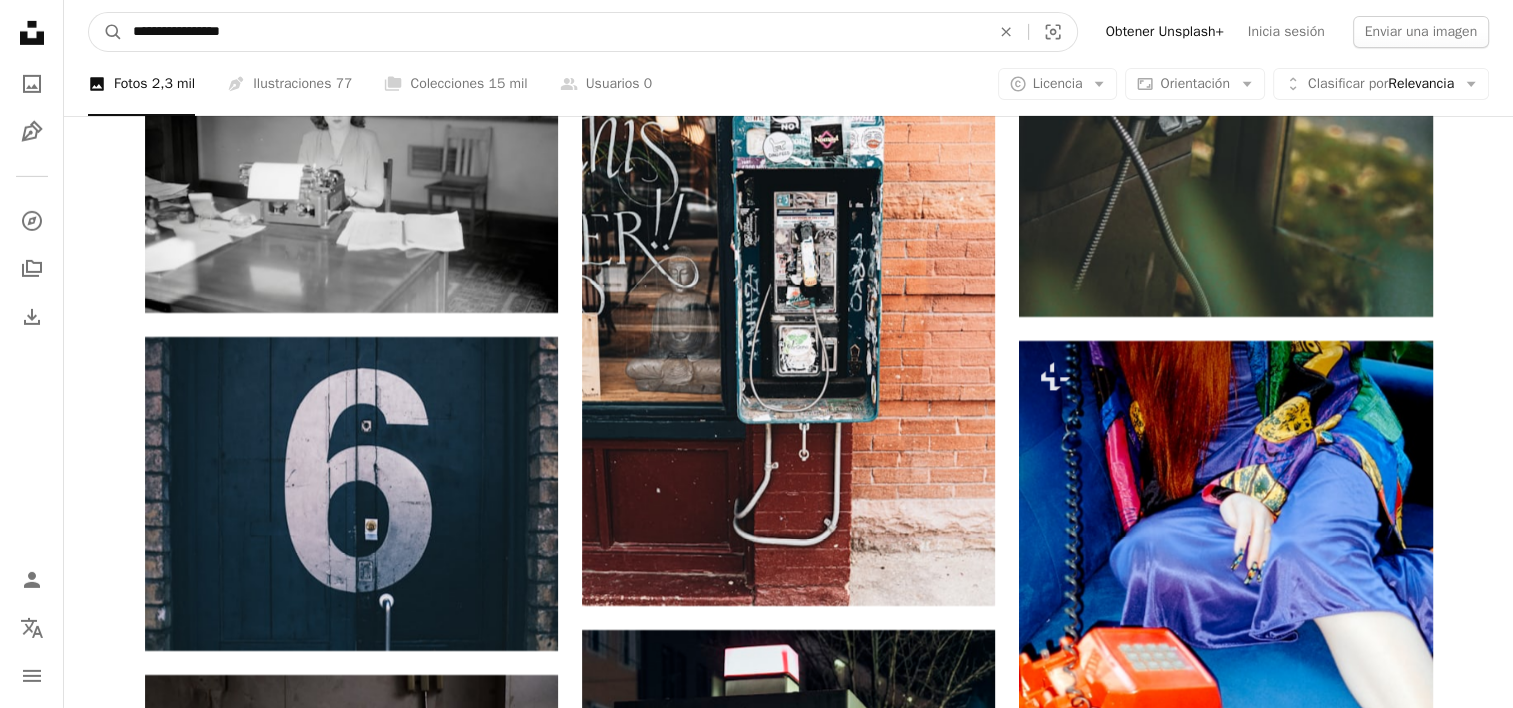 type on "**********" 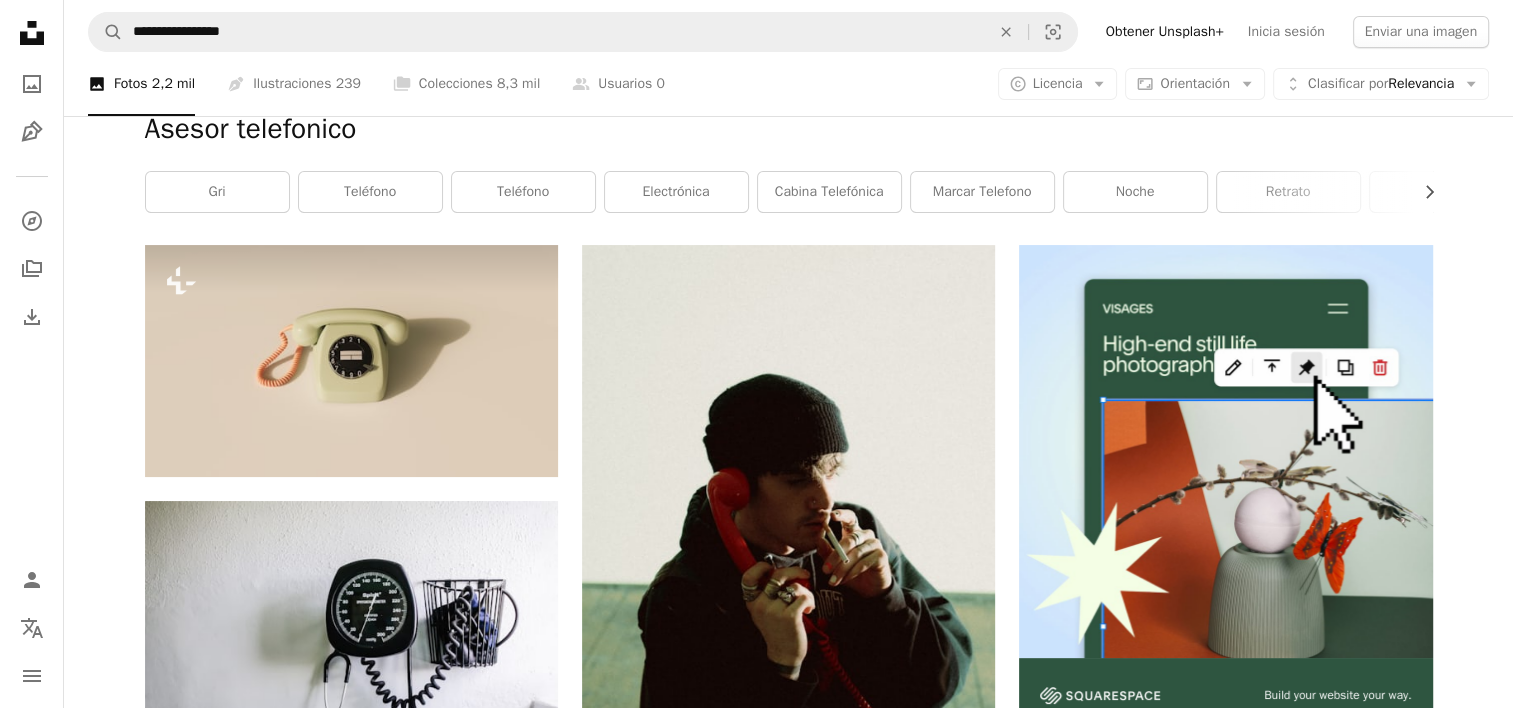 scroll, scrollTop: 34, scrollLeft: 0, axis: vertical 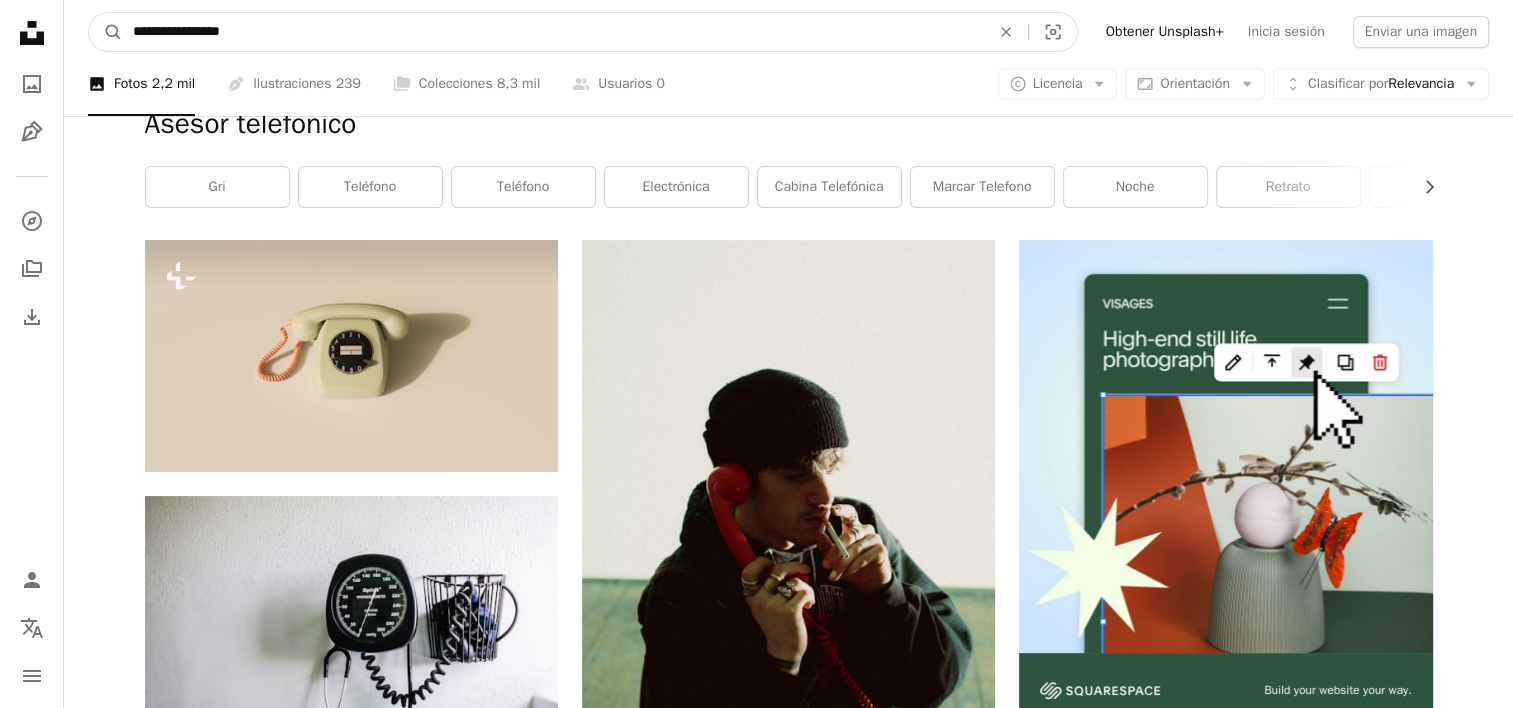 click on "**********" at bounding box center (553, 32) 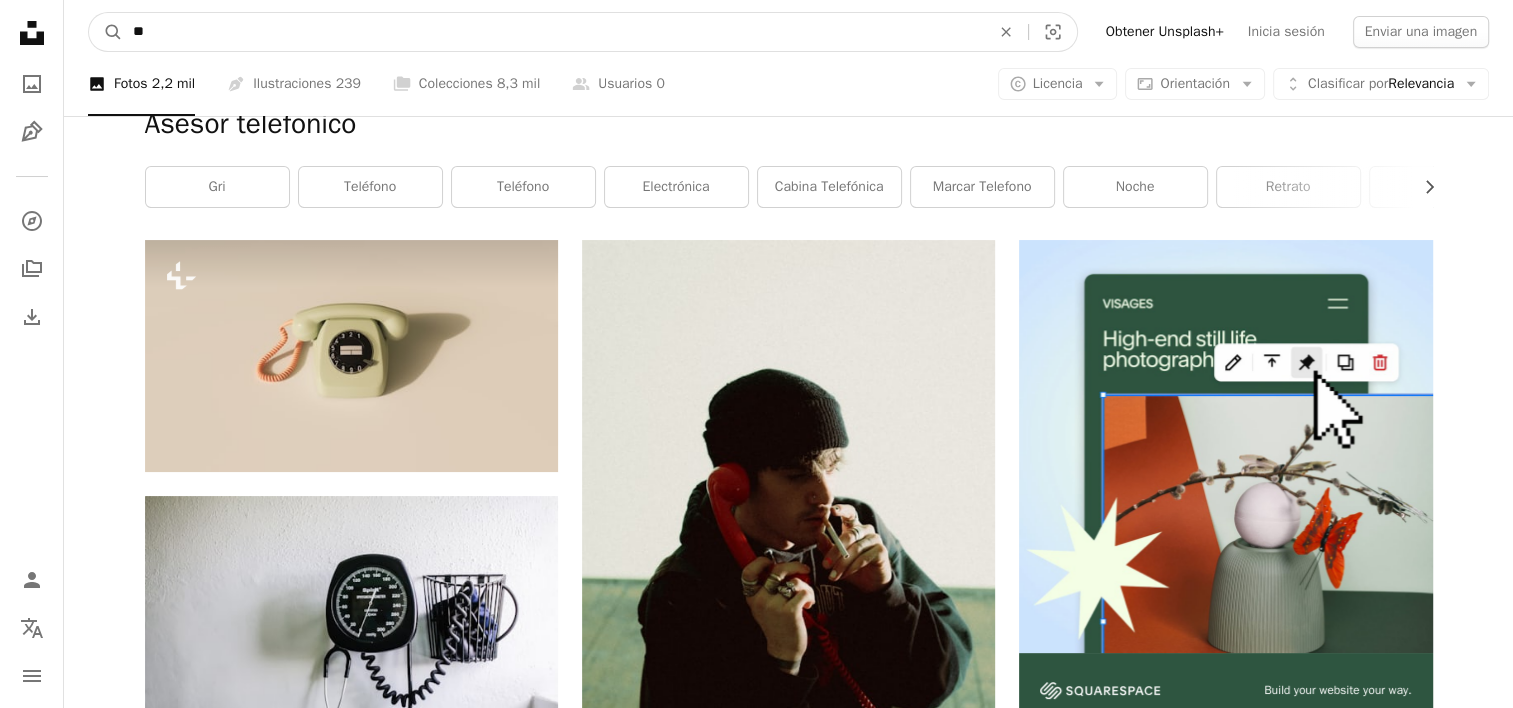 type on "*" 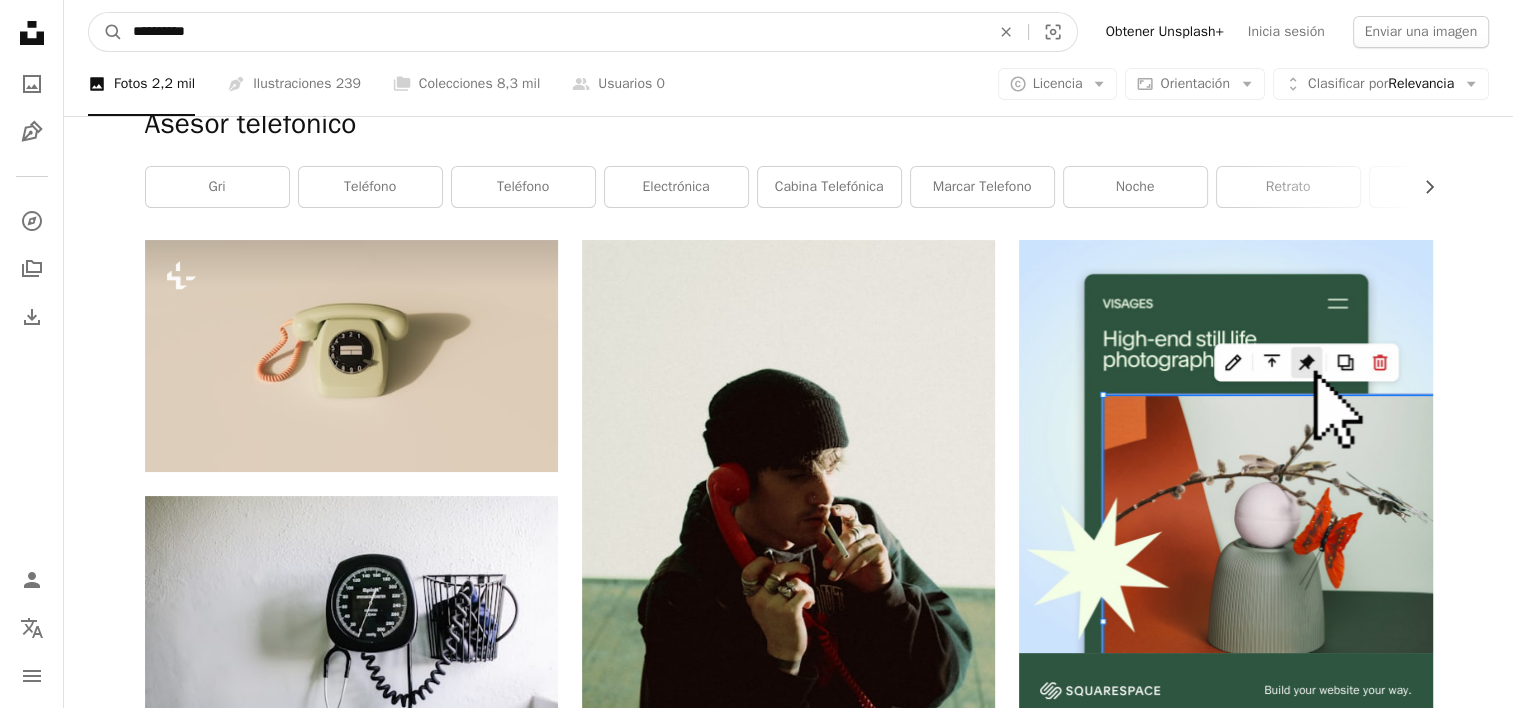 type on "**********" 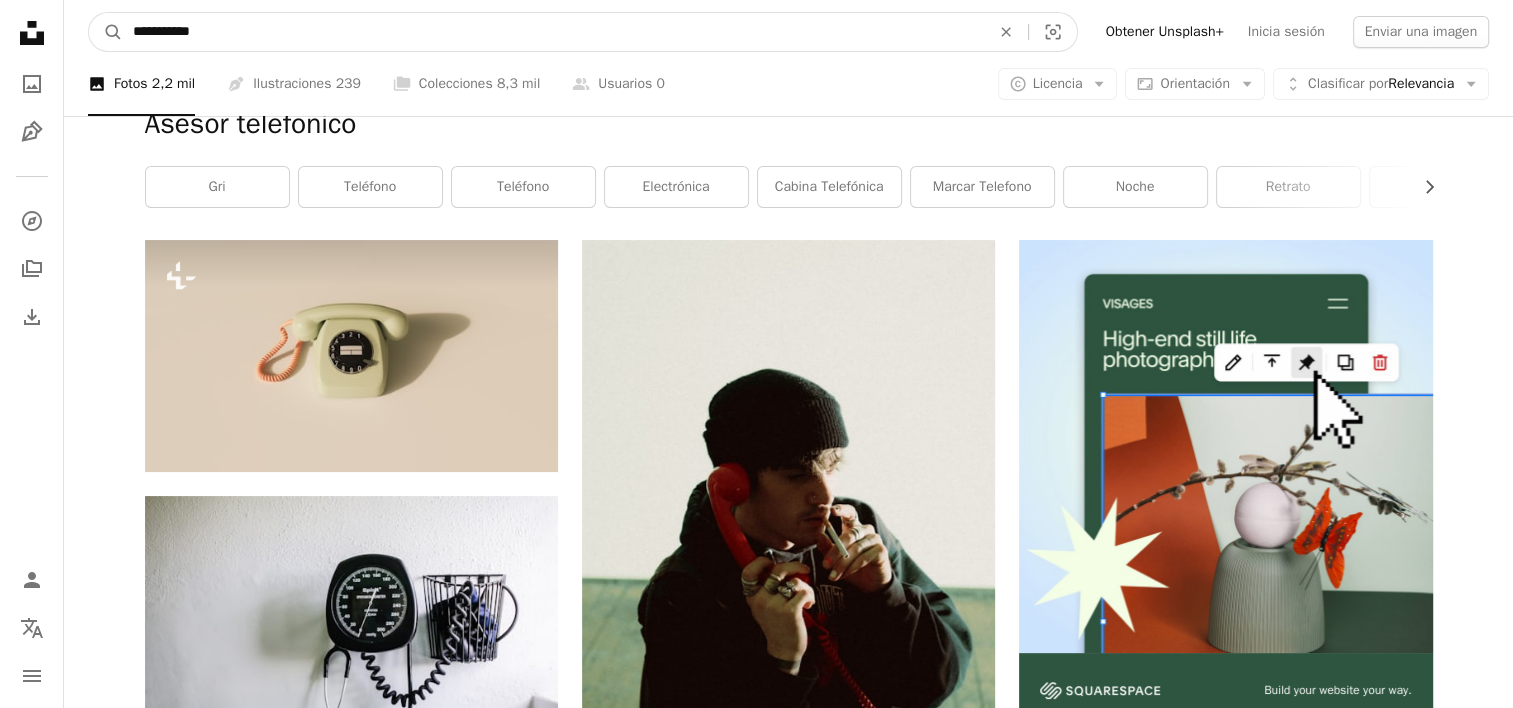 click on "A magnifying glass" at bounding box center [106, 32] 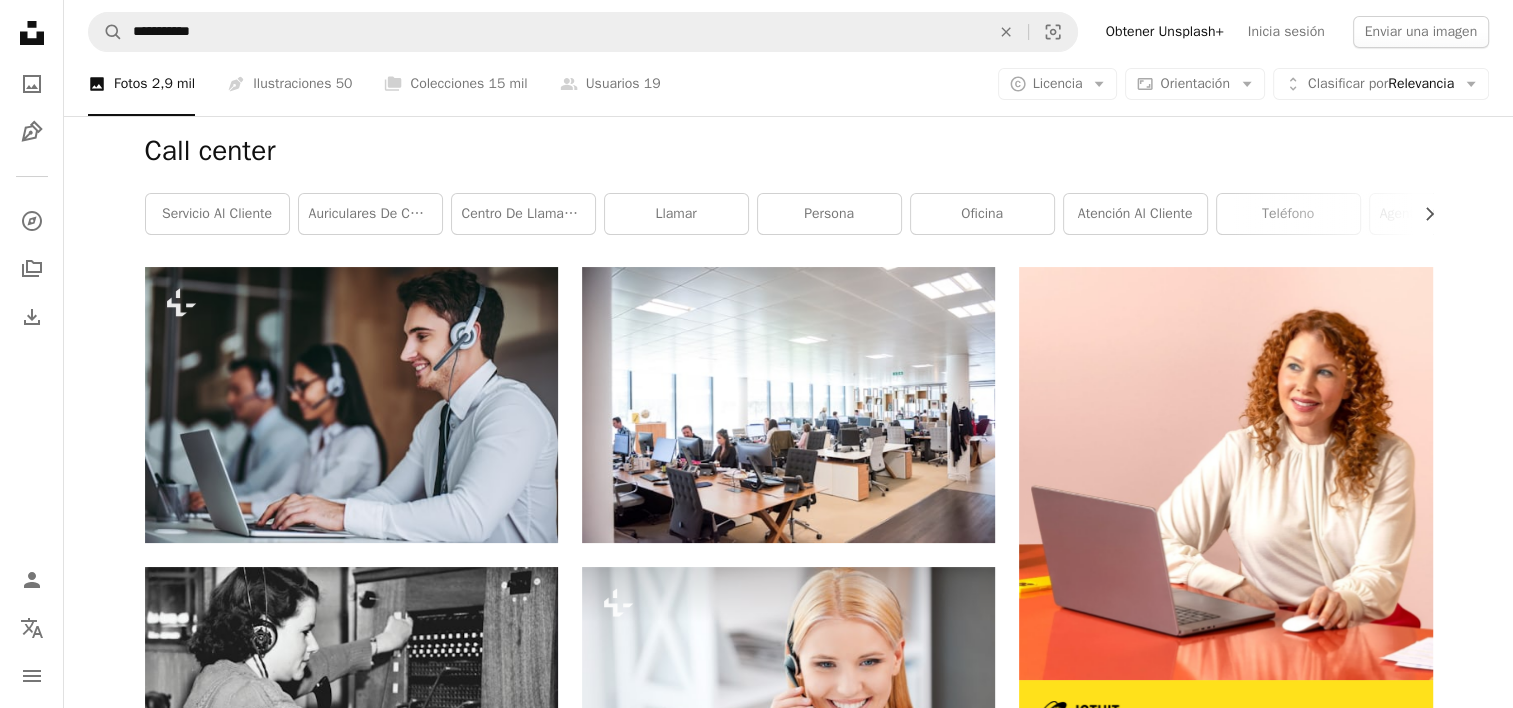 scroll, scrollTop: 6, scrollLeft: 0, axis: vertical 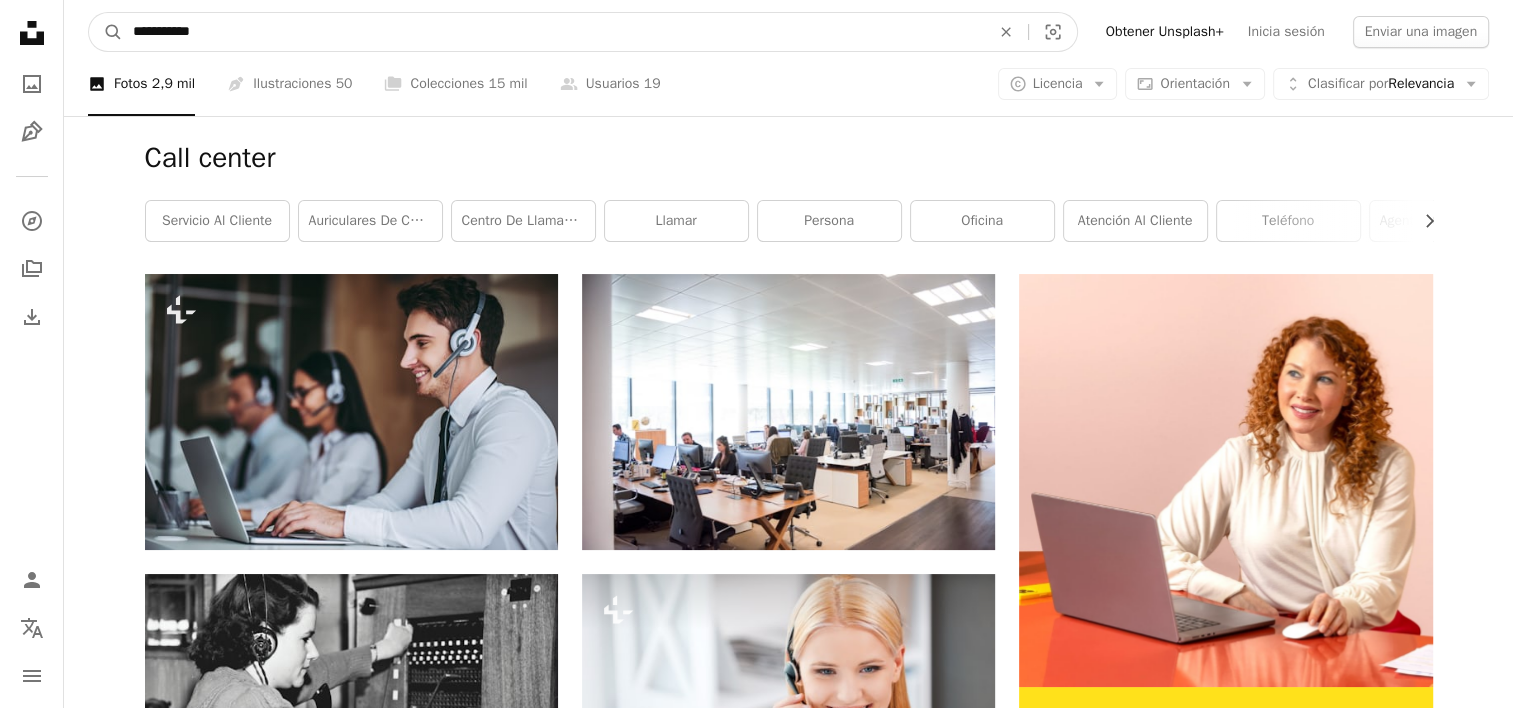 click on "**********" at bounding box center (553, 32) 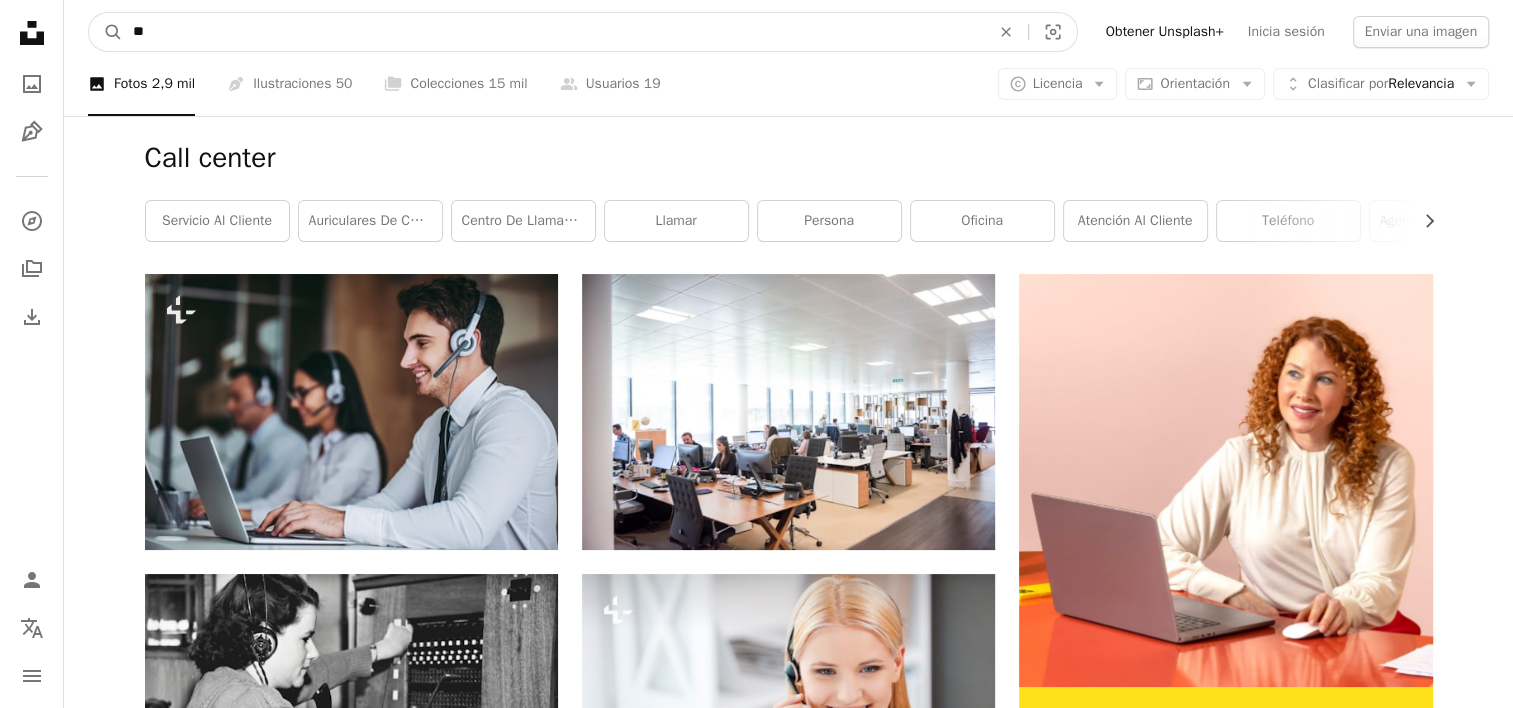 type on "*" 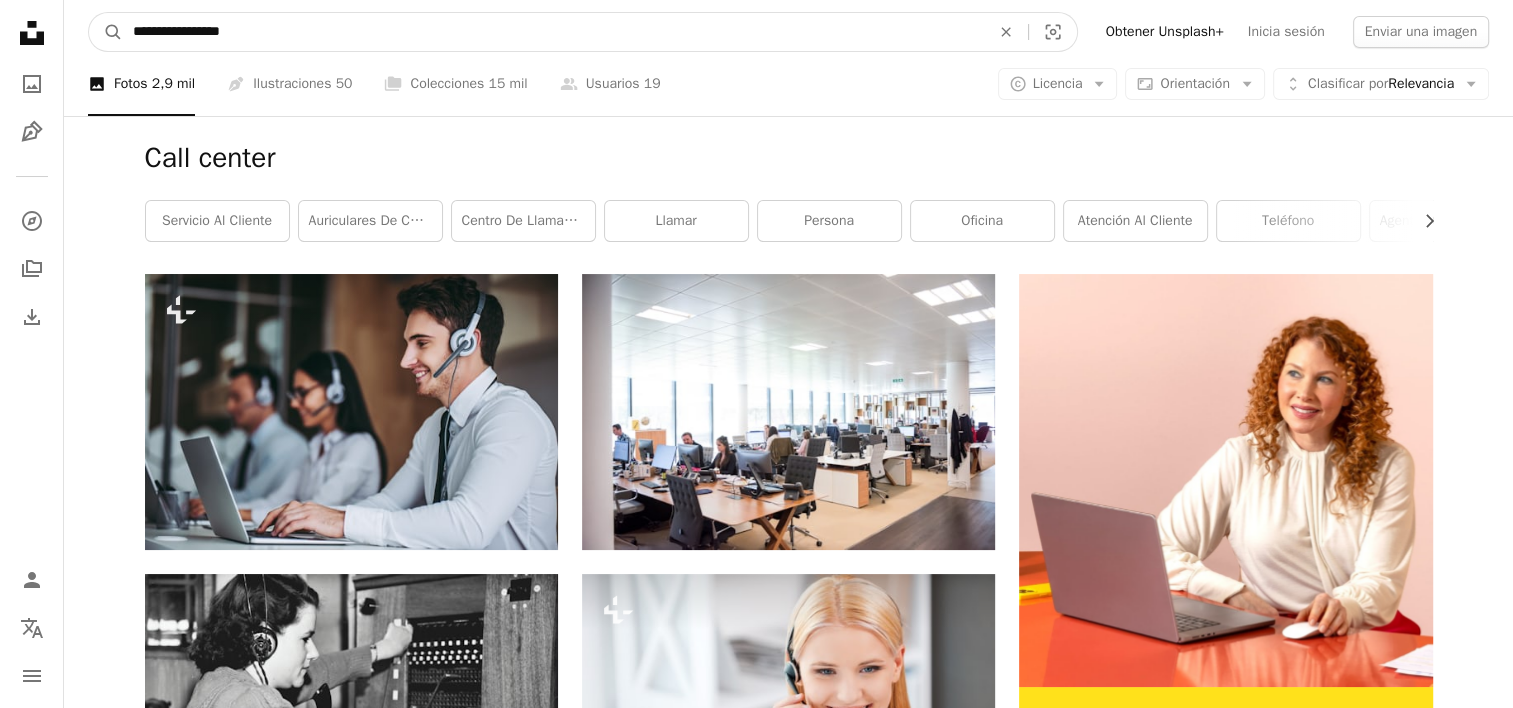 type on "**********" 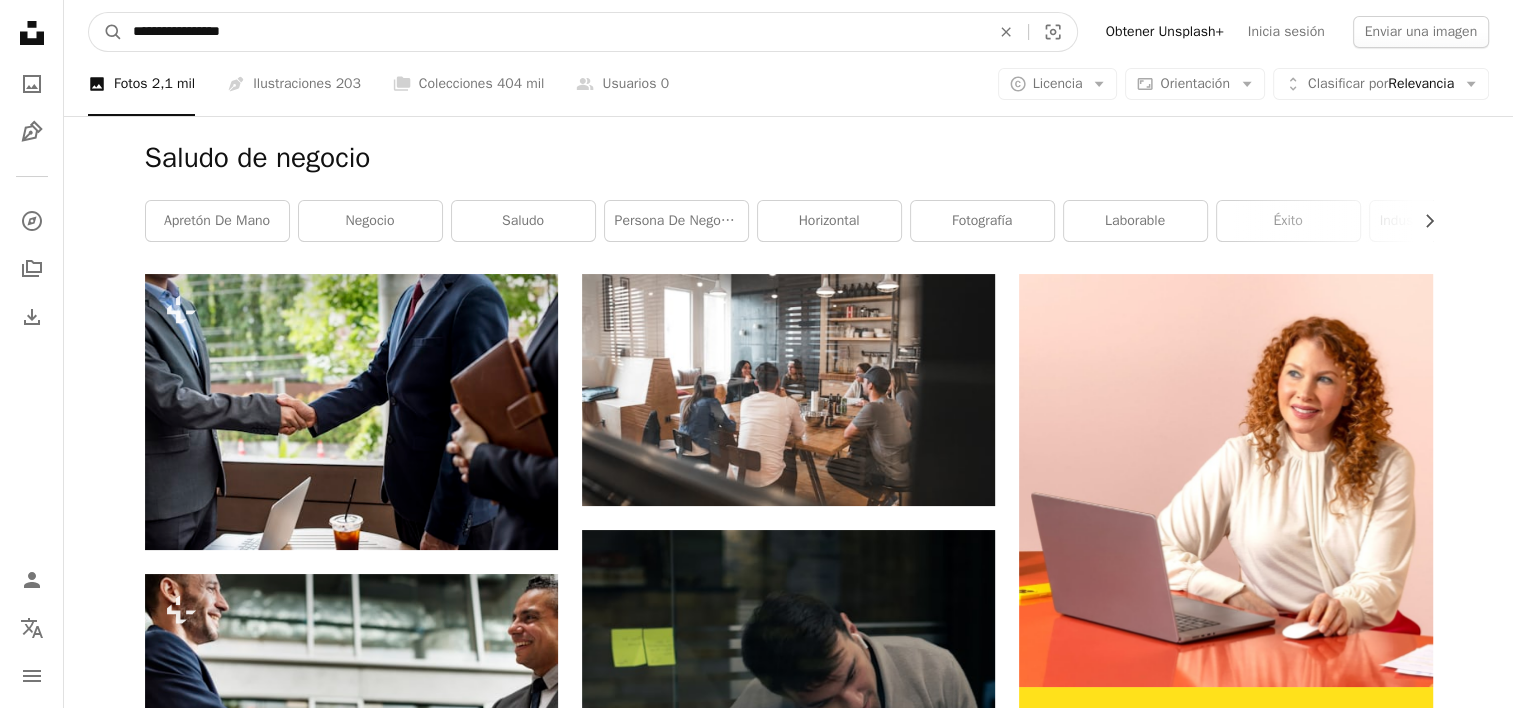 click on "**********" at bounding box center [553, 32] 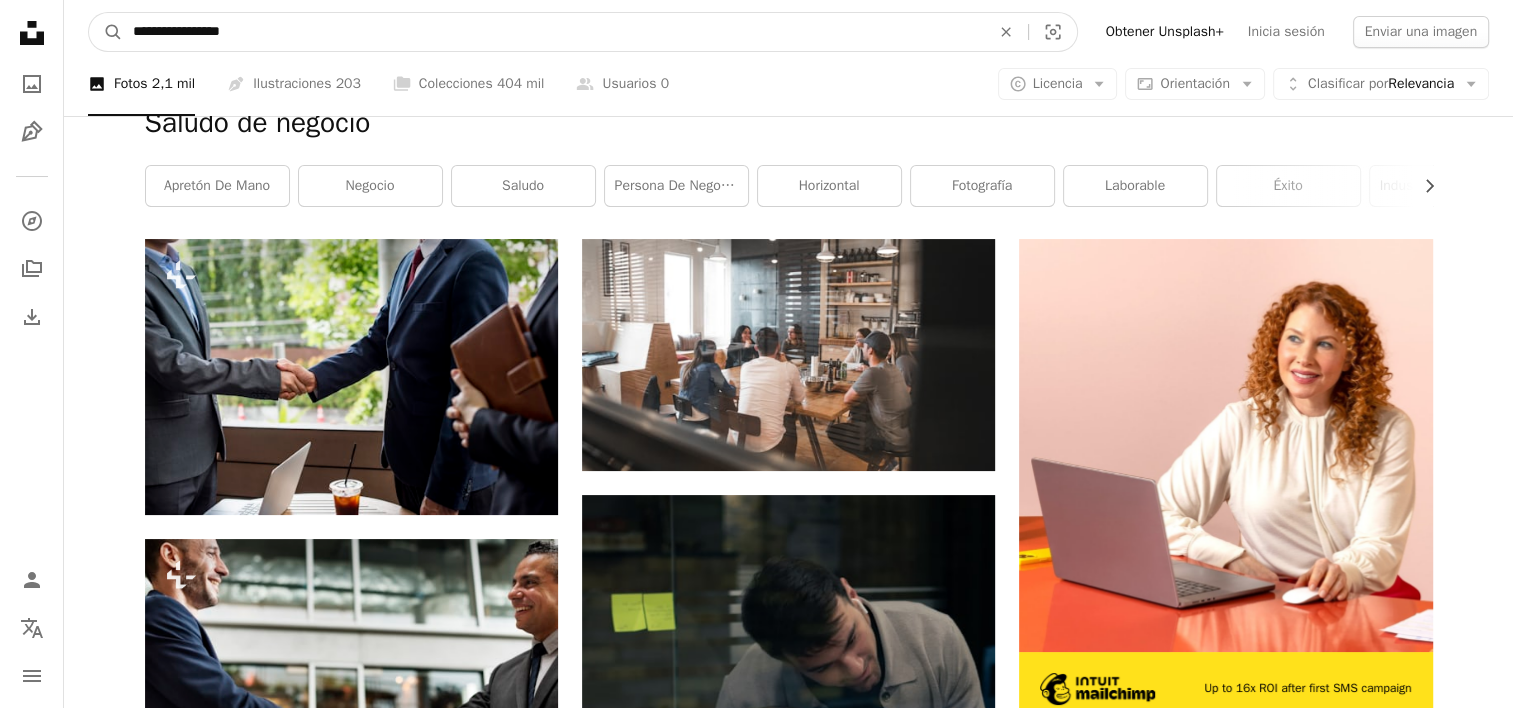 scroll, scrollTop: 32, scrollLeft: 0, axis: vertical 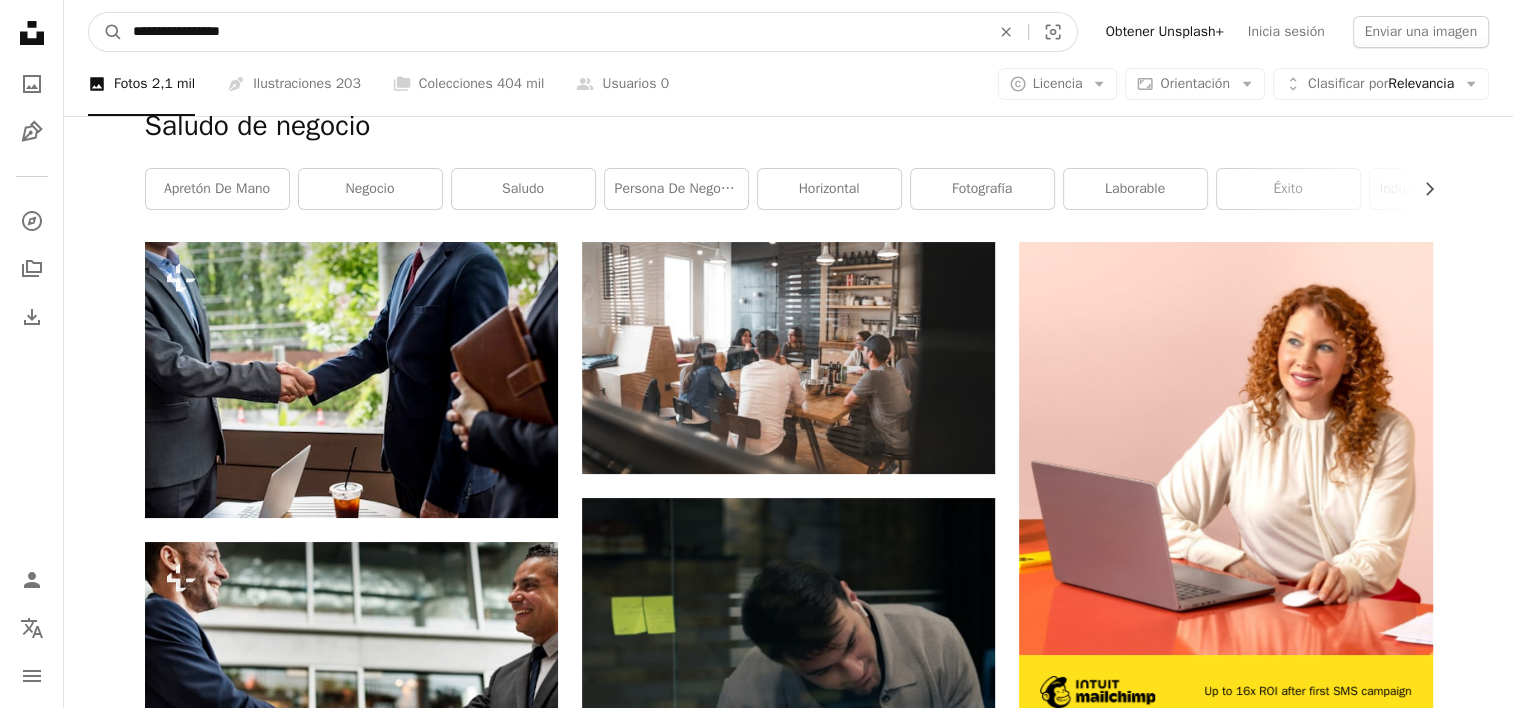 click on "**********" at bounding box center [553, 32] 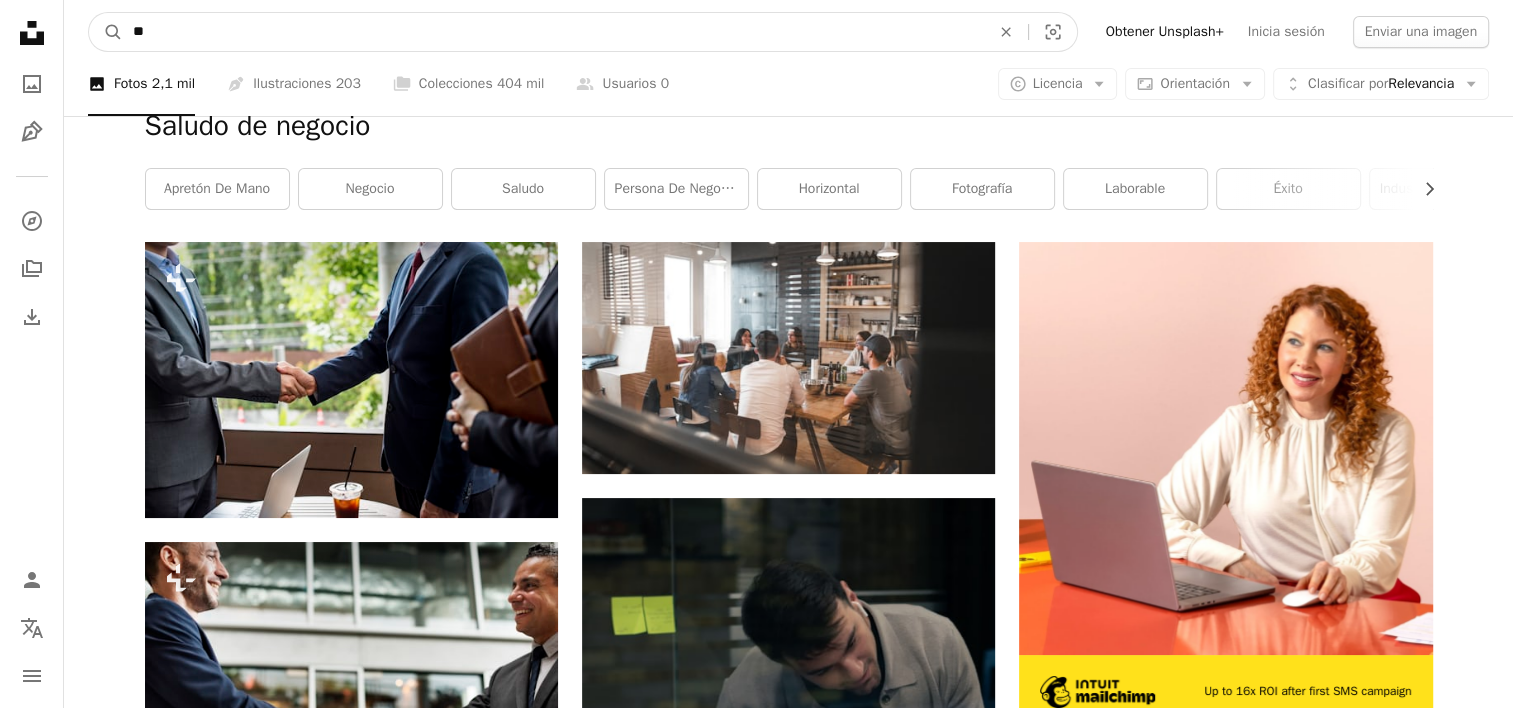 type on "*" 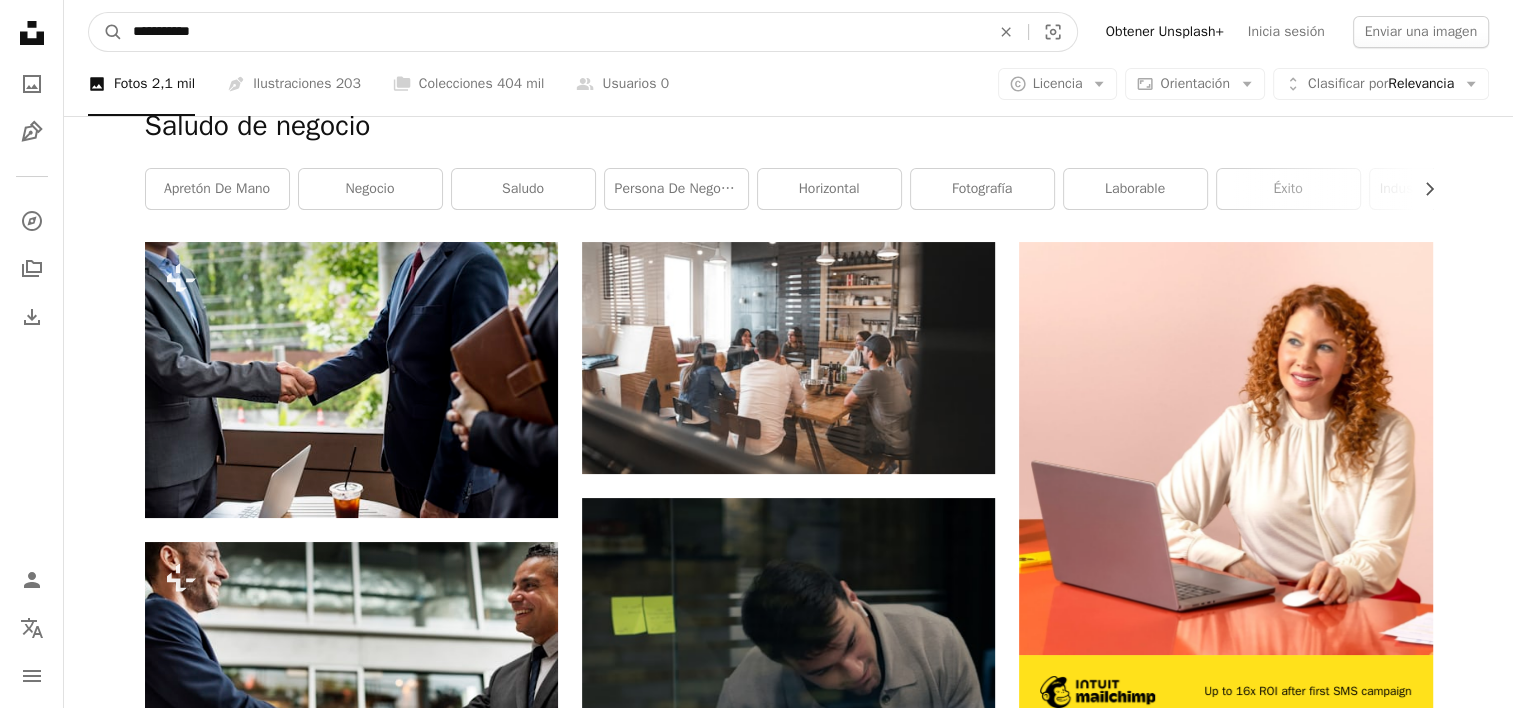 type on "**********" 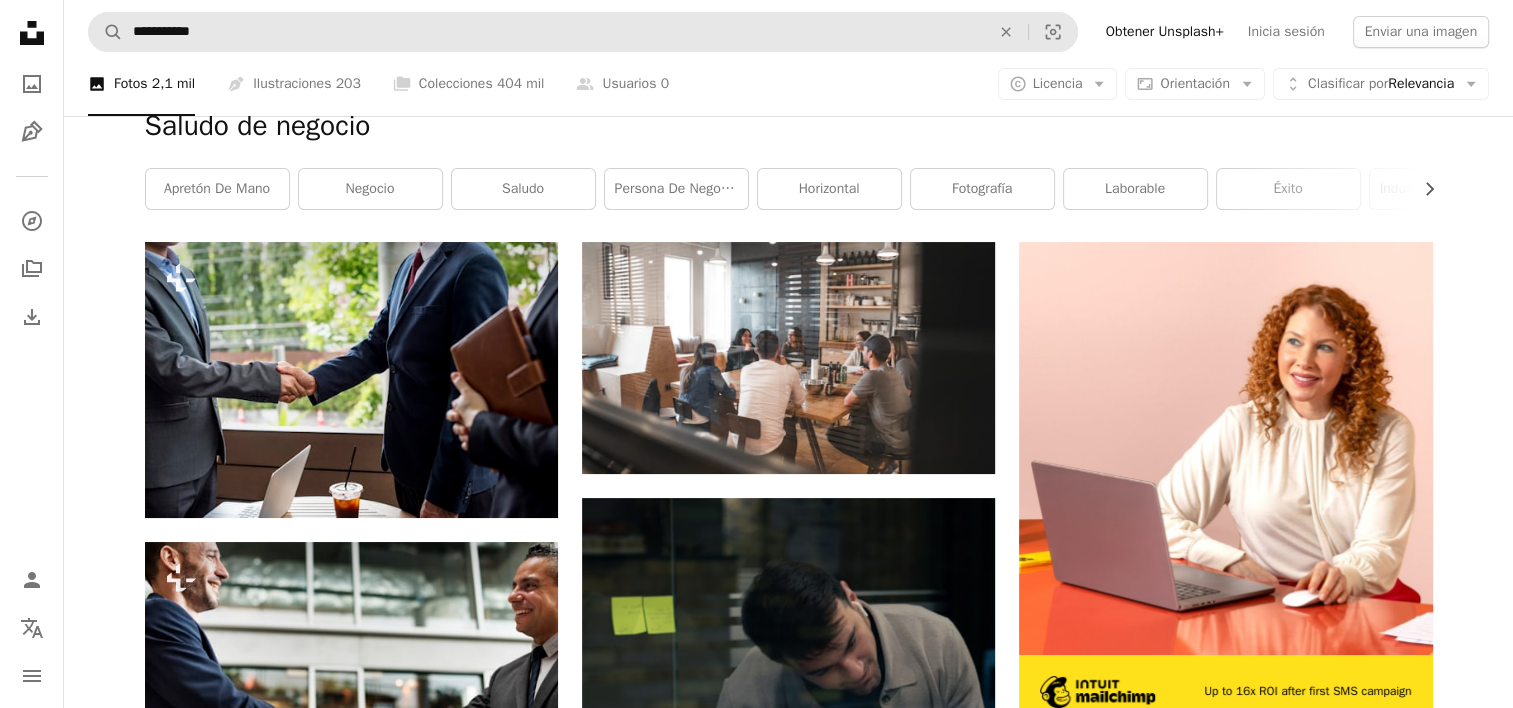 scroll, scrollTop: 0, scrollLeft: 0, axis: both 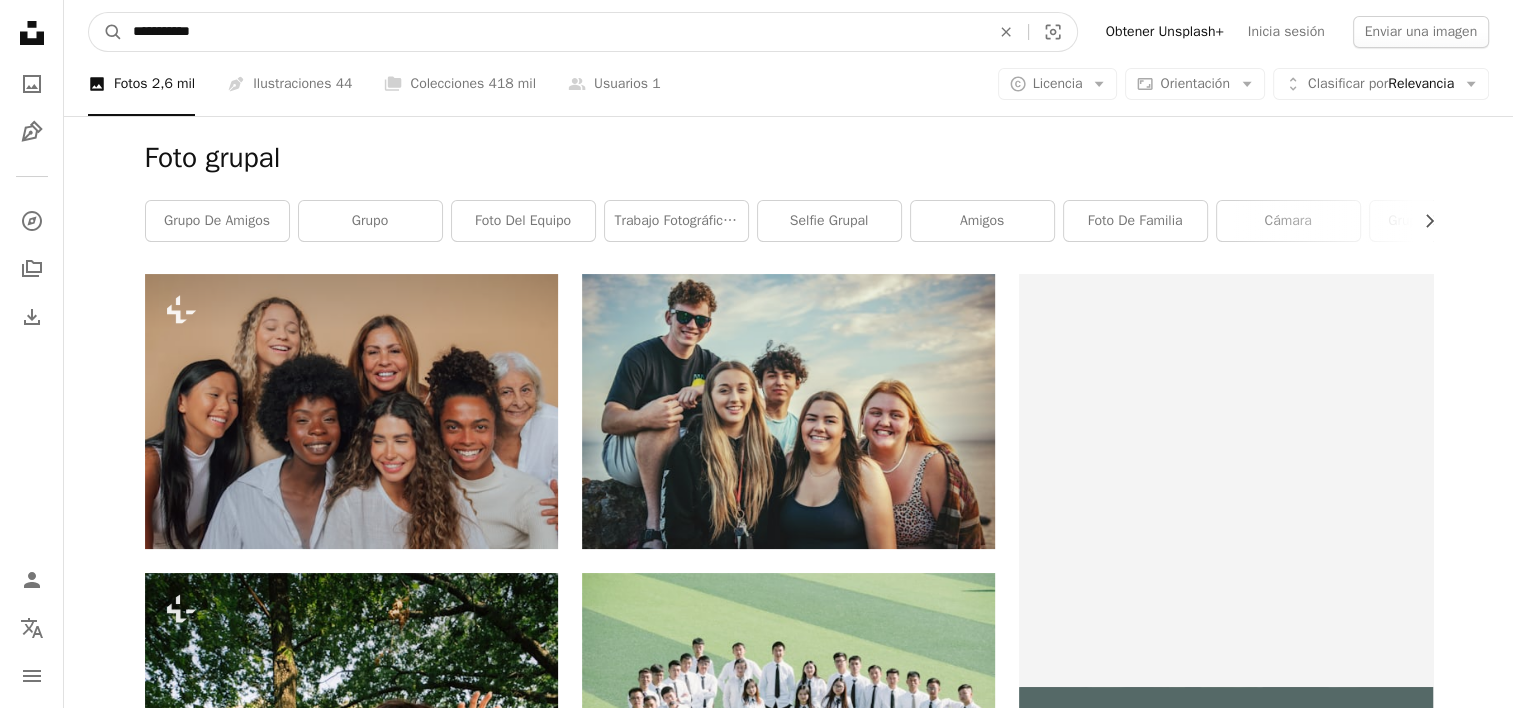 click on "**********" at bounding box center (553, 32) 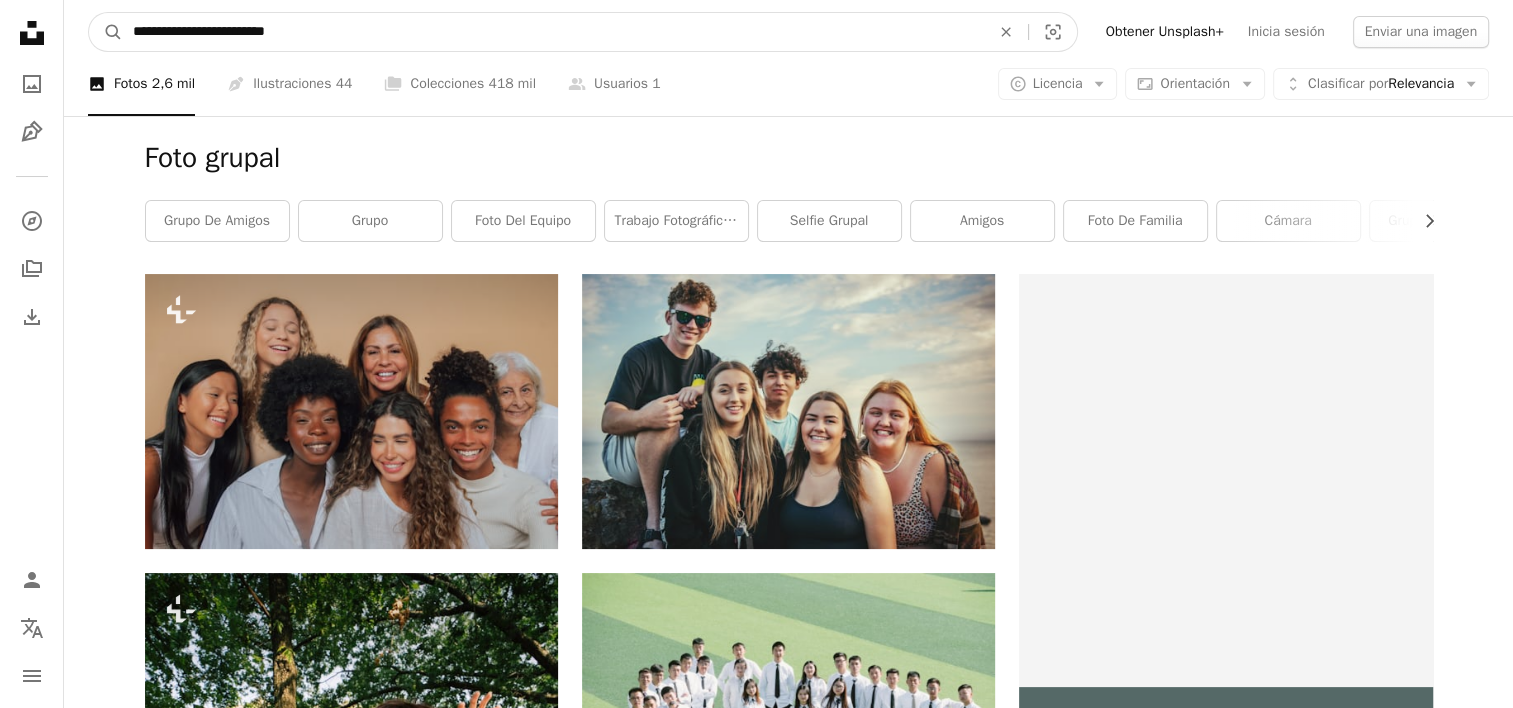 type on "**********" 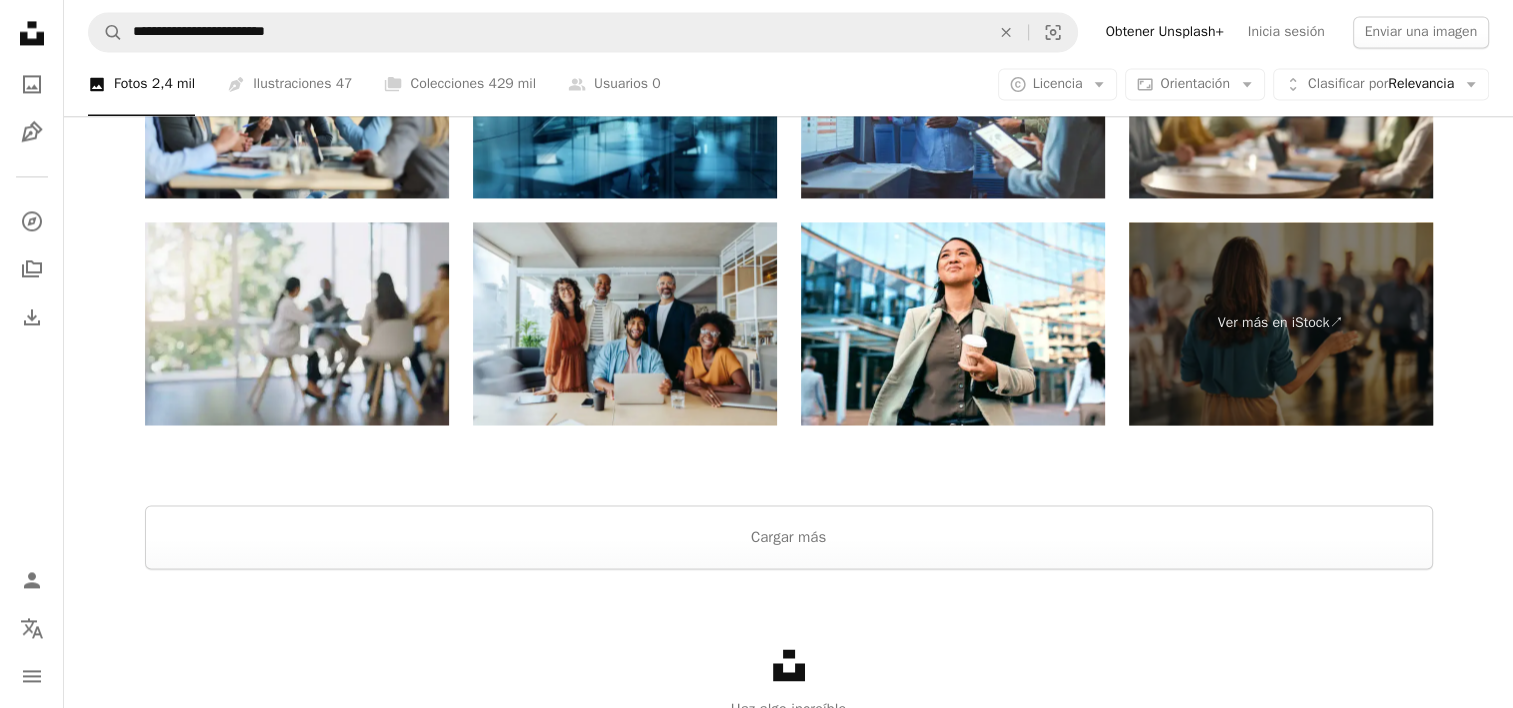 scroll, scrollTop: 3257, scrollLeft: 0, axis: vertical 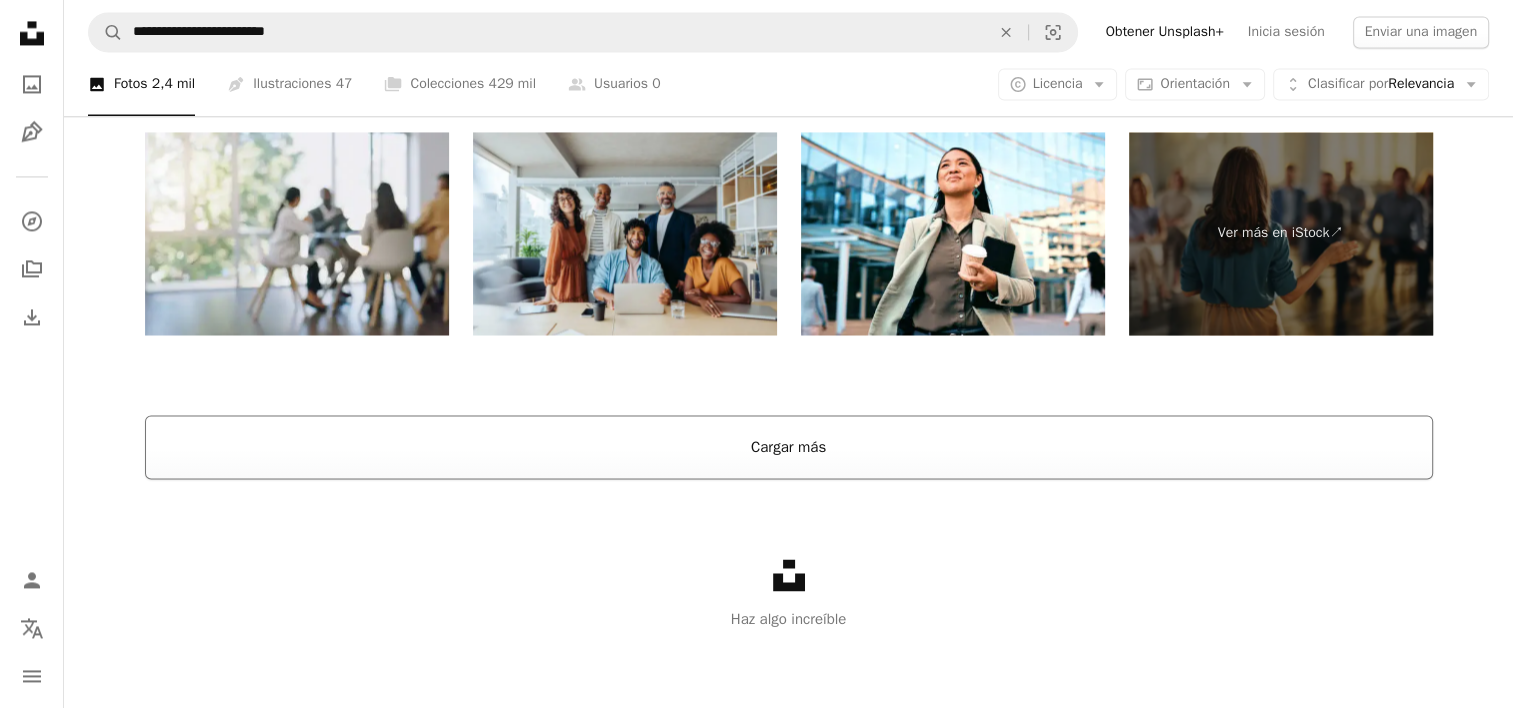 click on "Cargar más" at bounding box center (789, 447) 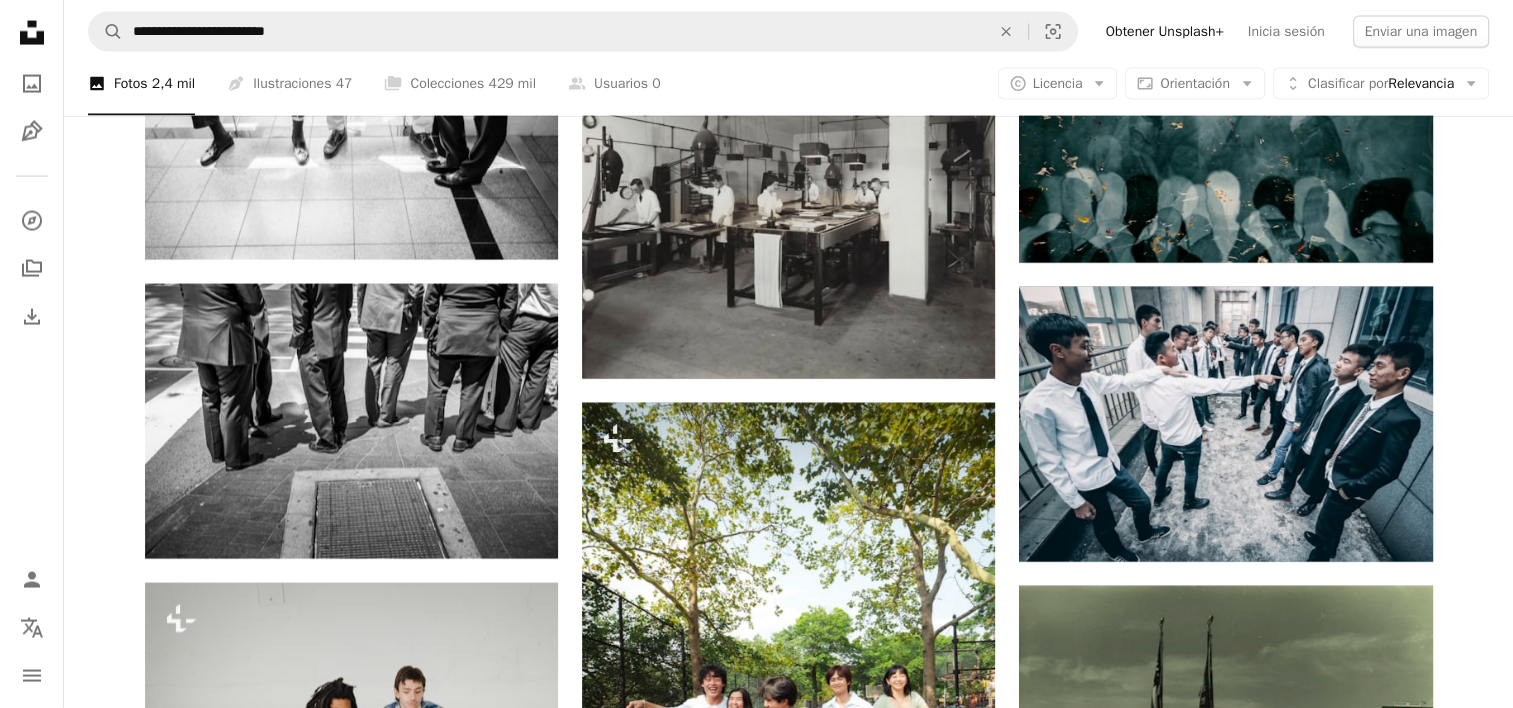 scroll, scrollTop: 4337, scrollLeft: 0, axis: vertical 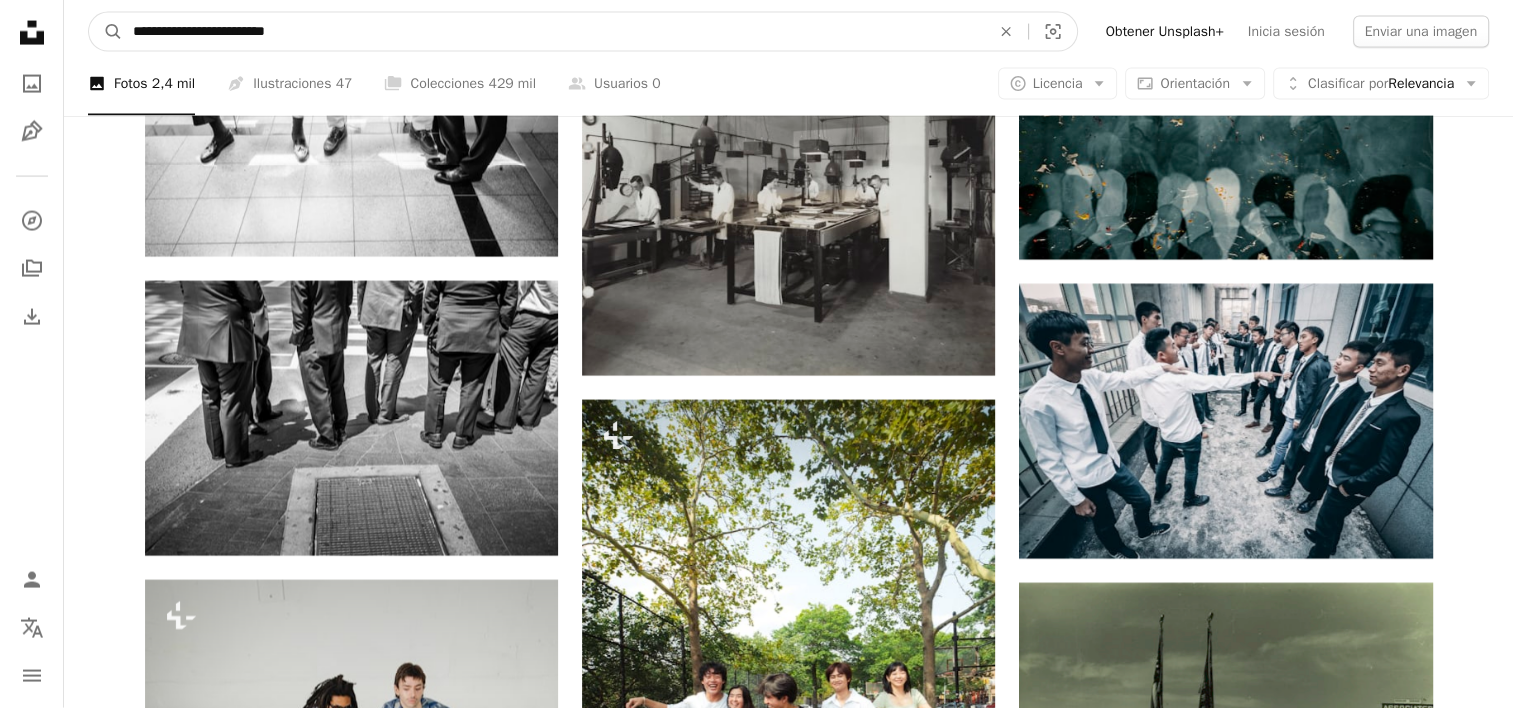 click on "**********" at bounding box center (553, 32) 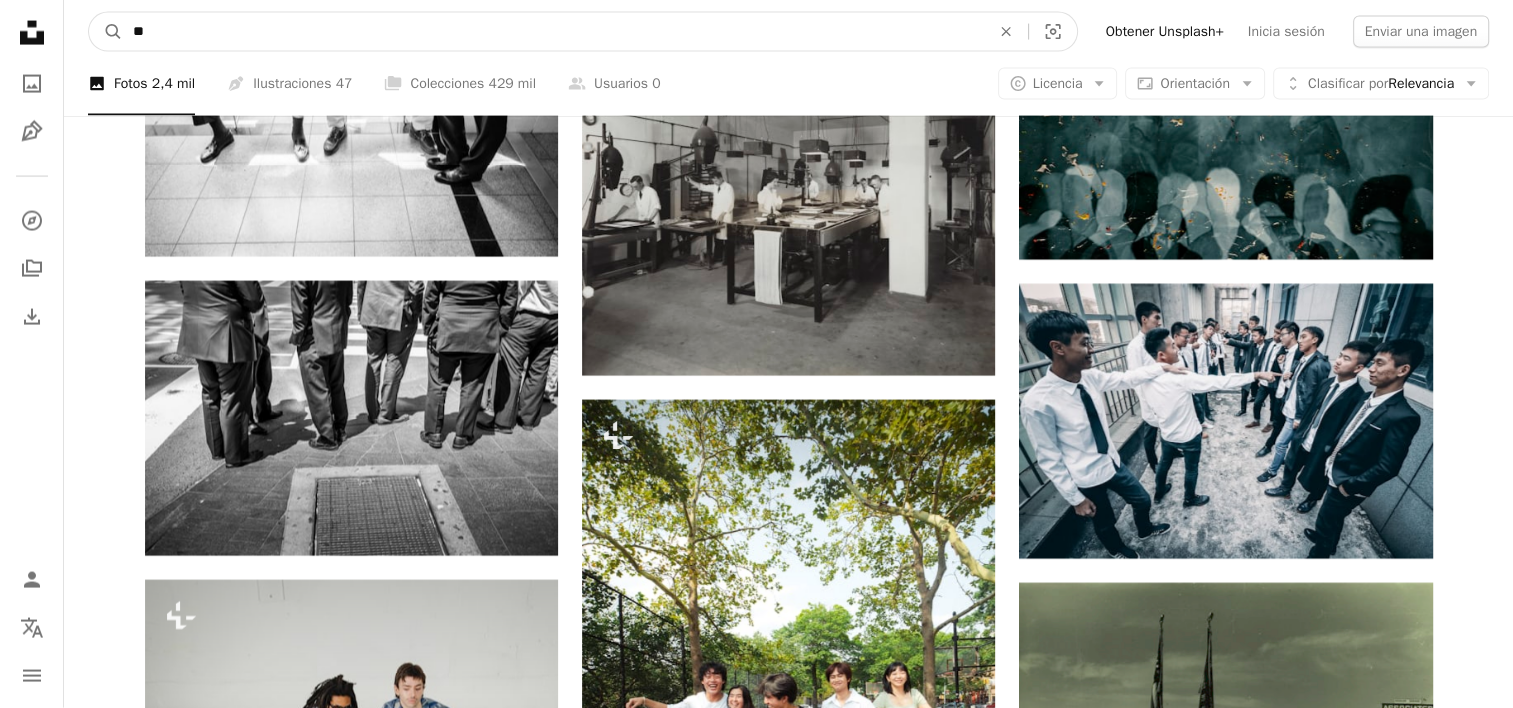 type on "*" 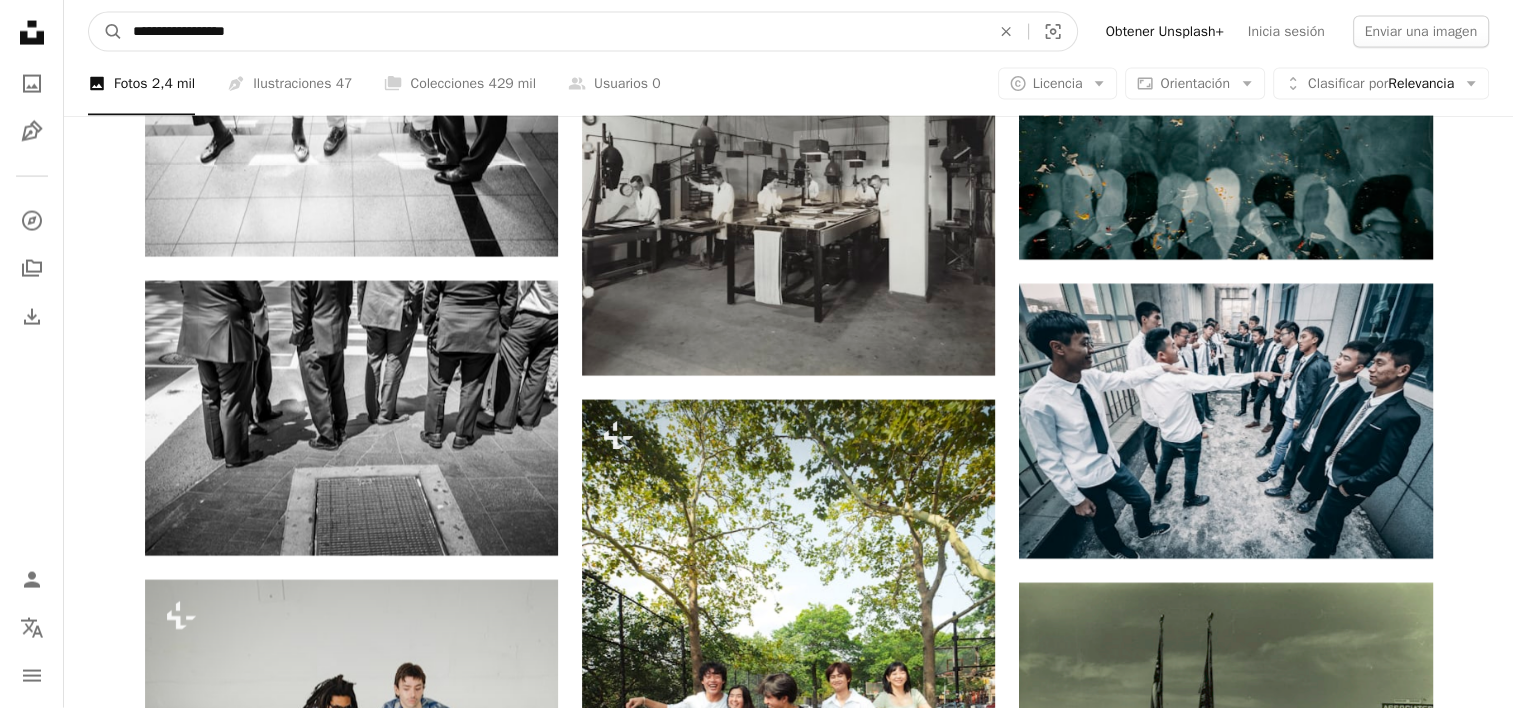 type on "**********" 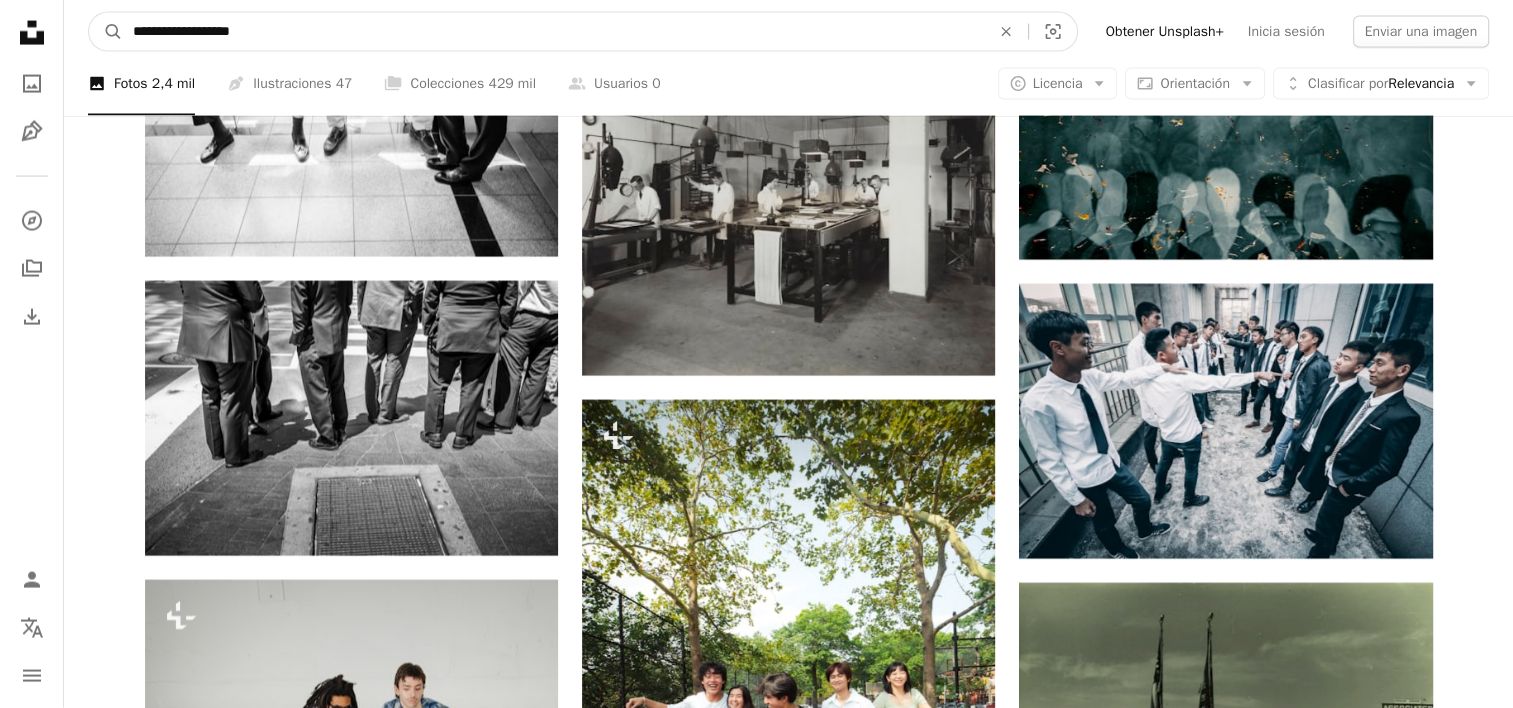click on "A magnifying glass" at bounding box center (106, 32) 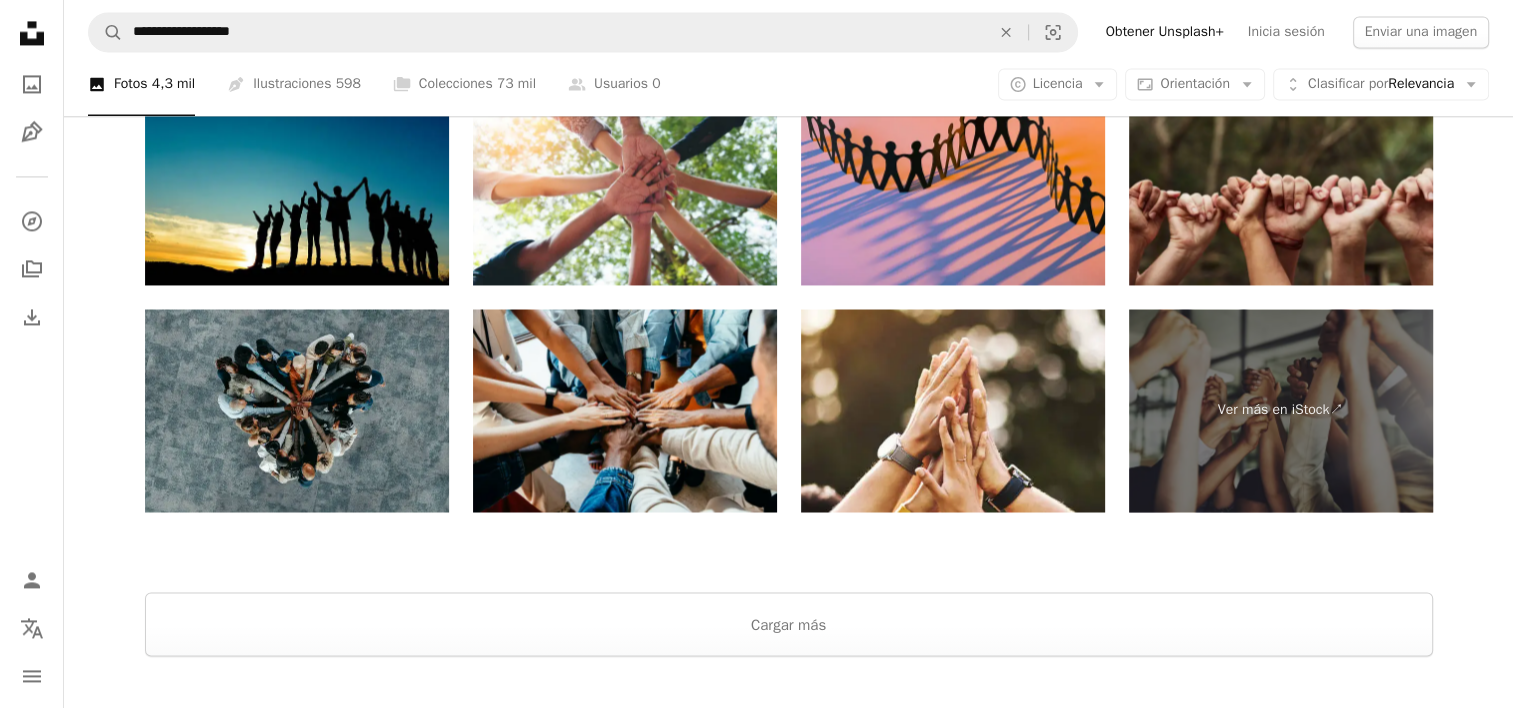 scroll, scrollTop: 3160, scrollLeft: 0, axis: vertical 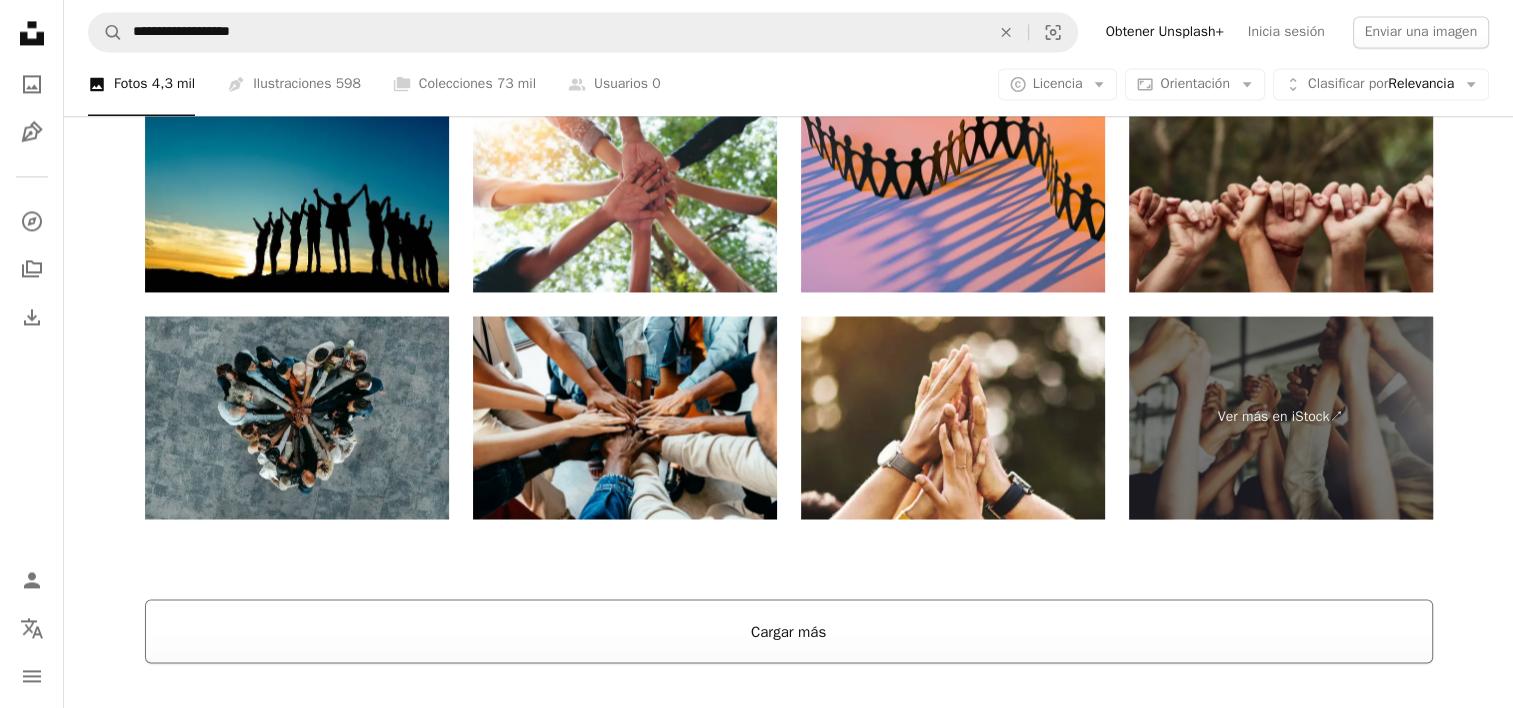 click on "Cargar más" at bounding box center [789, 631] 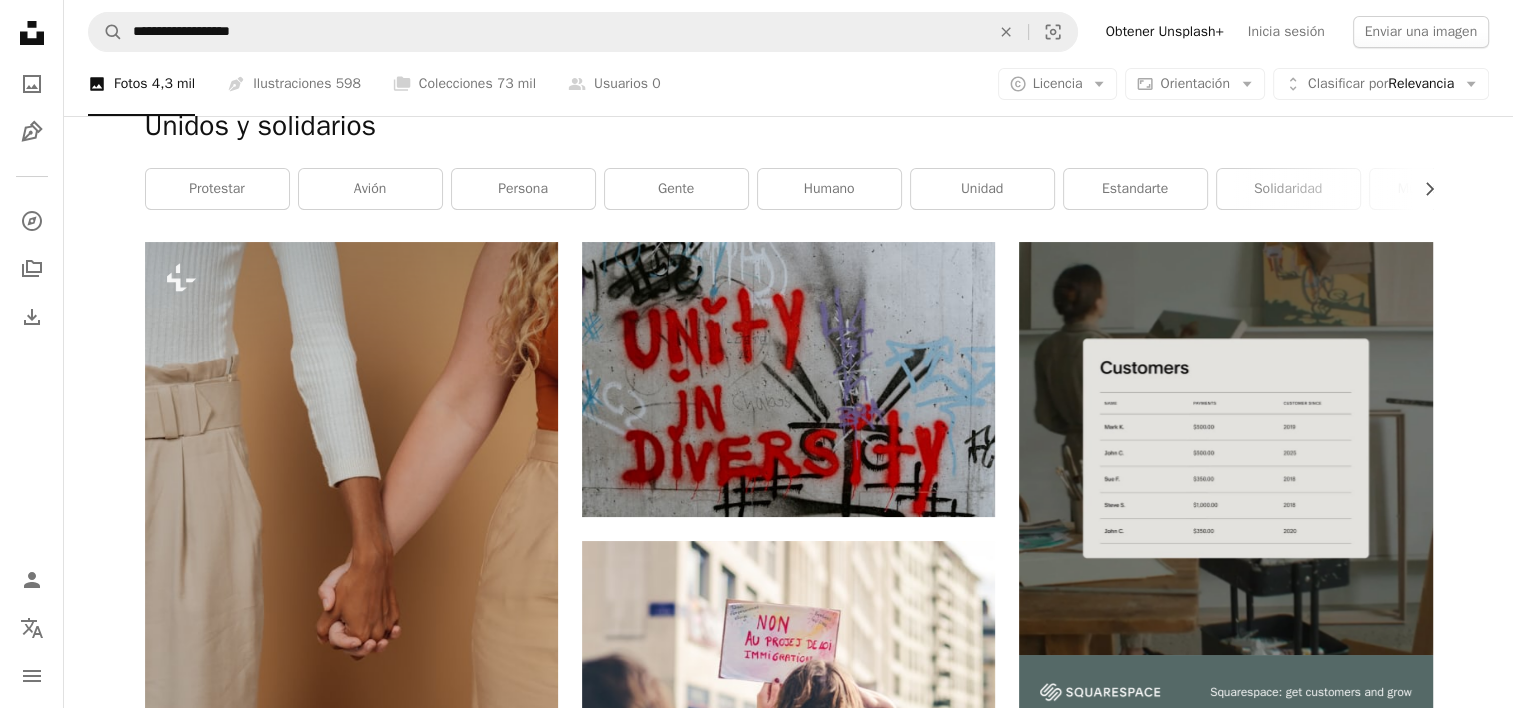 scroll, scrollTop: 0, scrollLeft: 0, axis: both 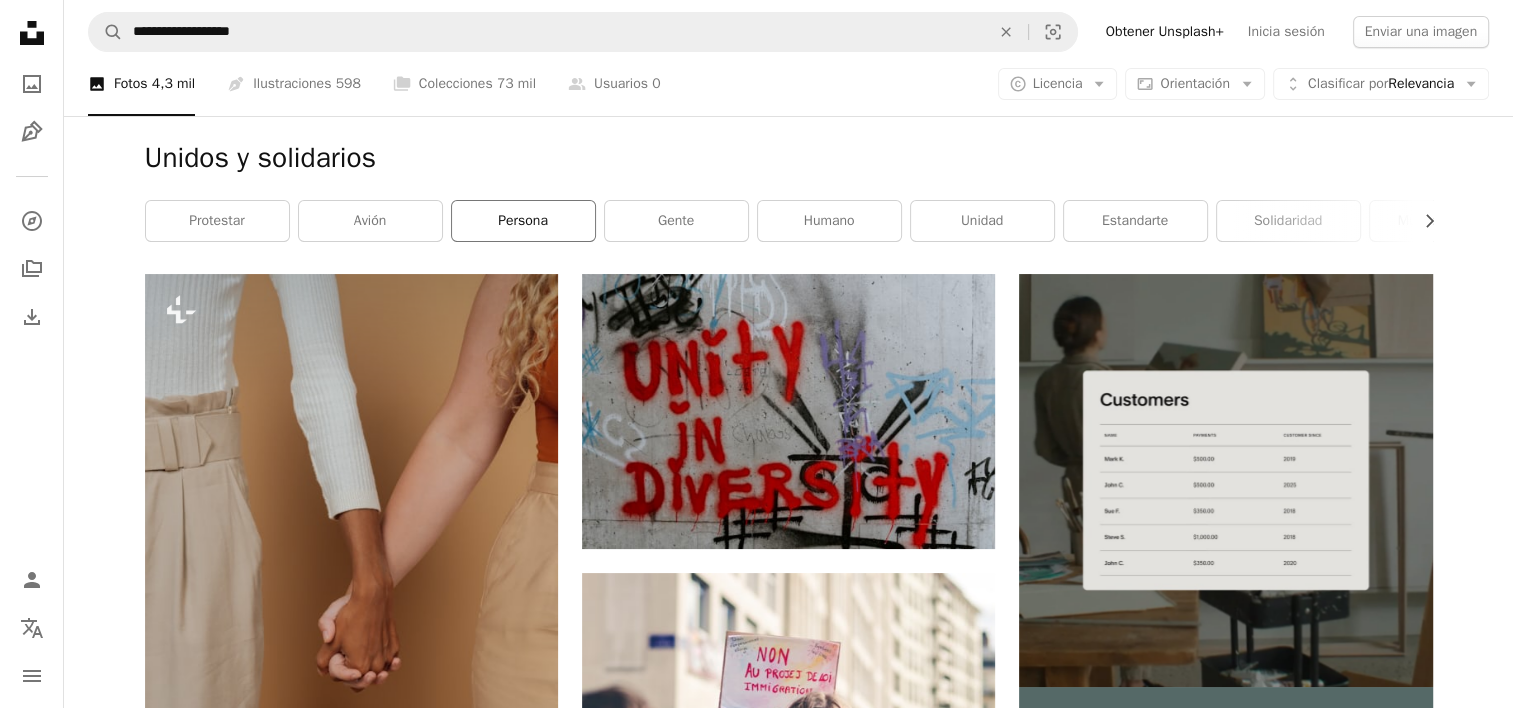 click on "persona" at bounding box center [523, 221] 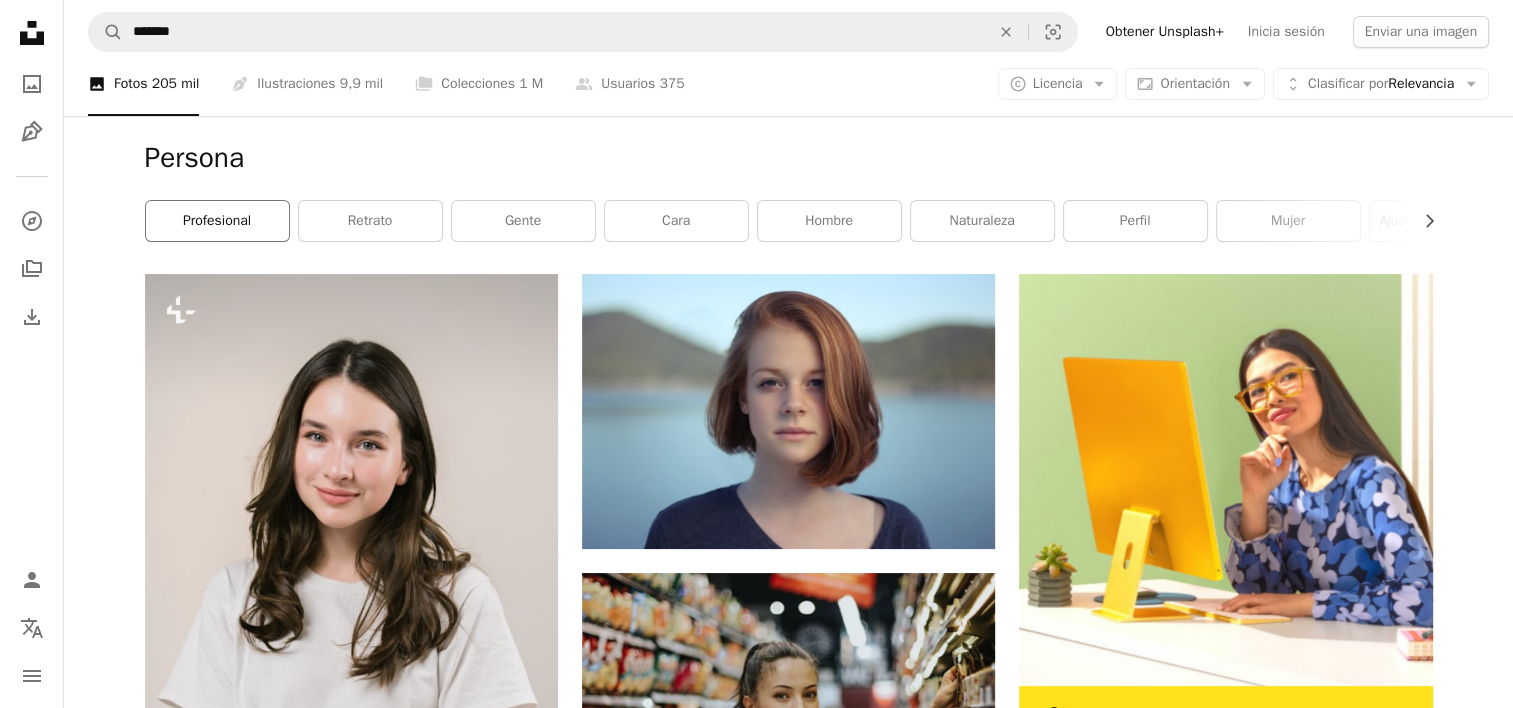 click on "profesional" at bounding box center (217, 221) 